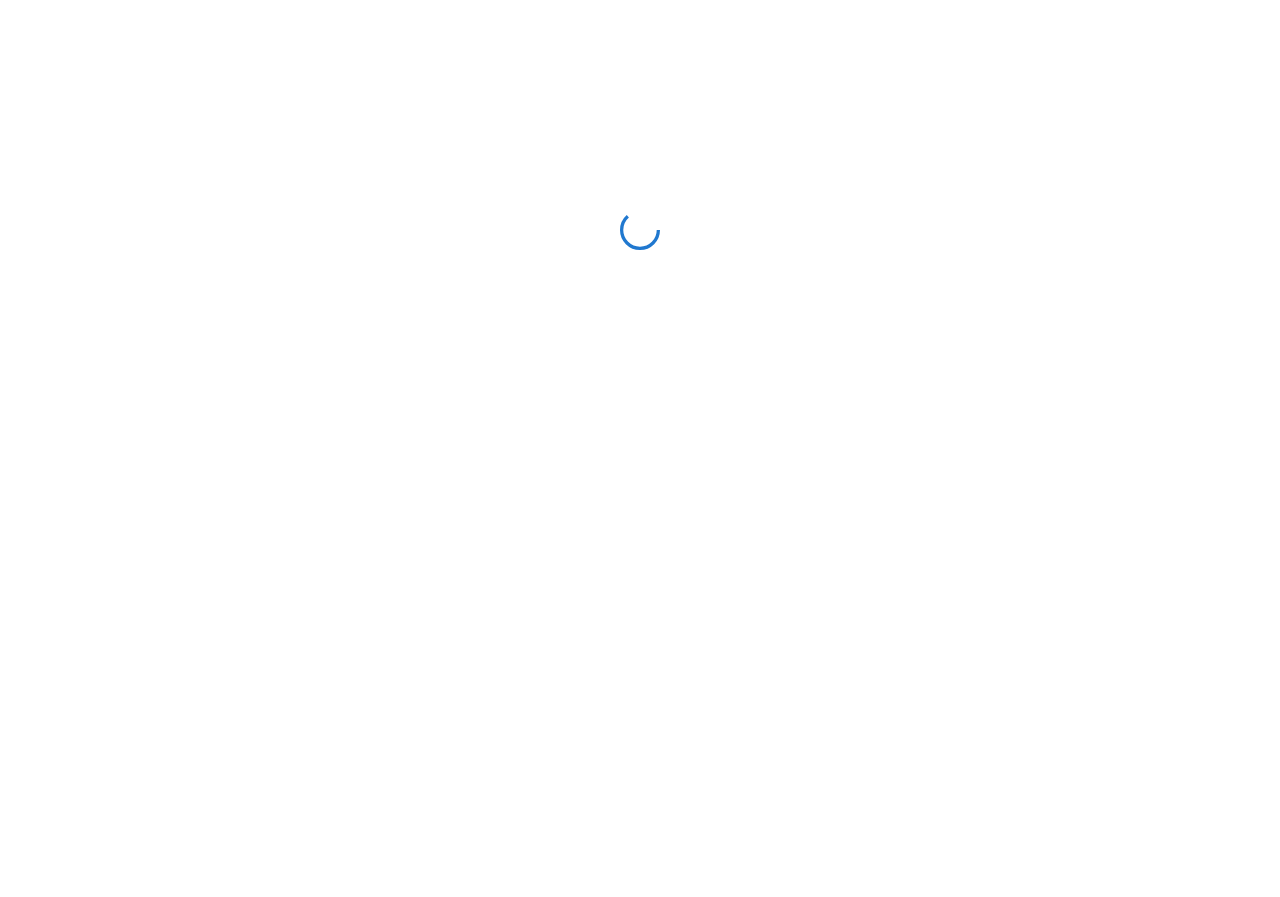 scroll, scrollTop: 0, scrollLeft: 0, axis: both 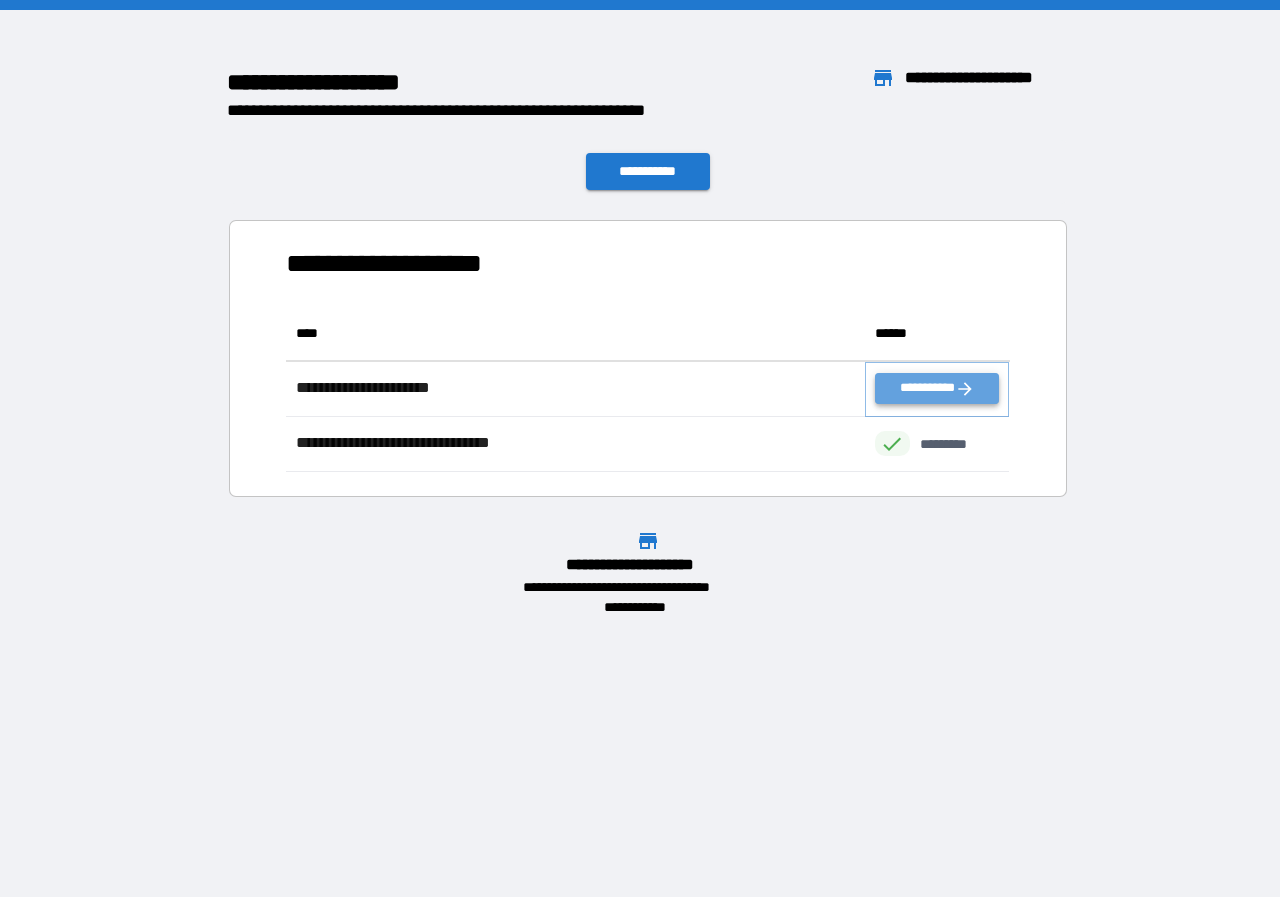 click on "**********" at bounding box center (937, 388) 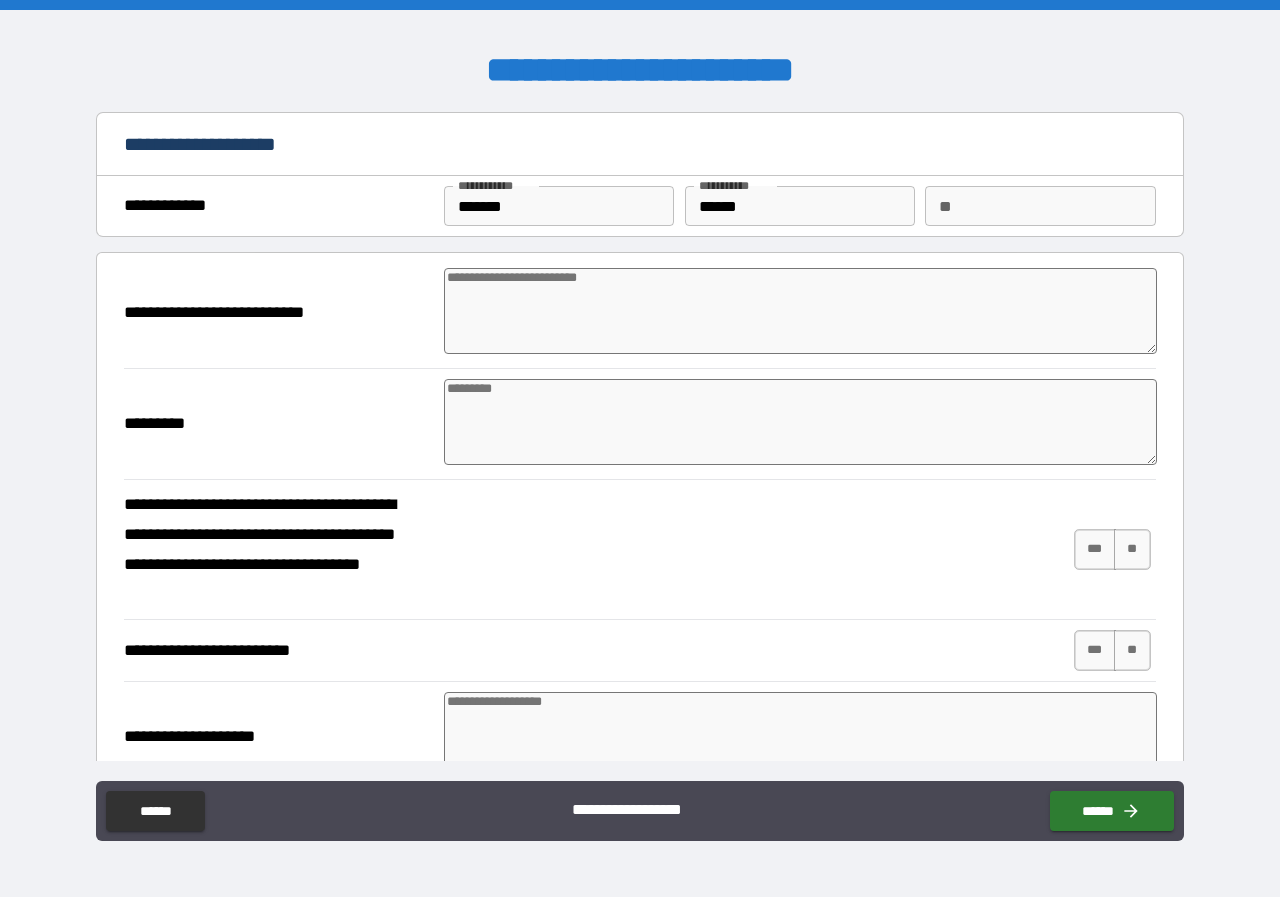 type on "*" 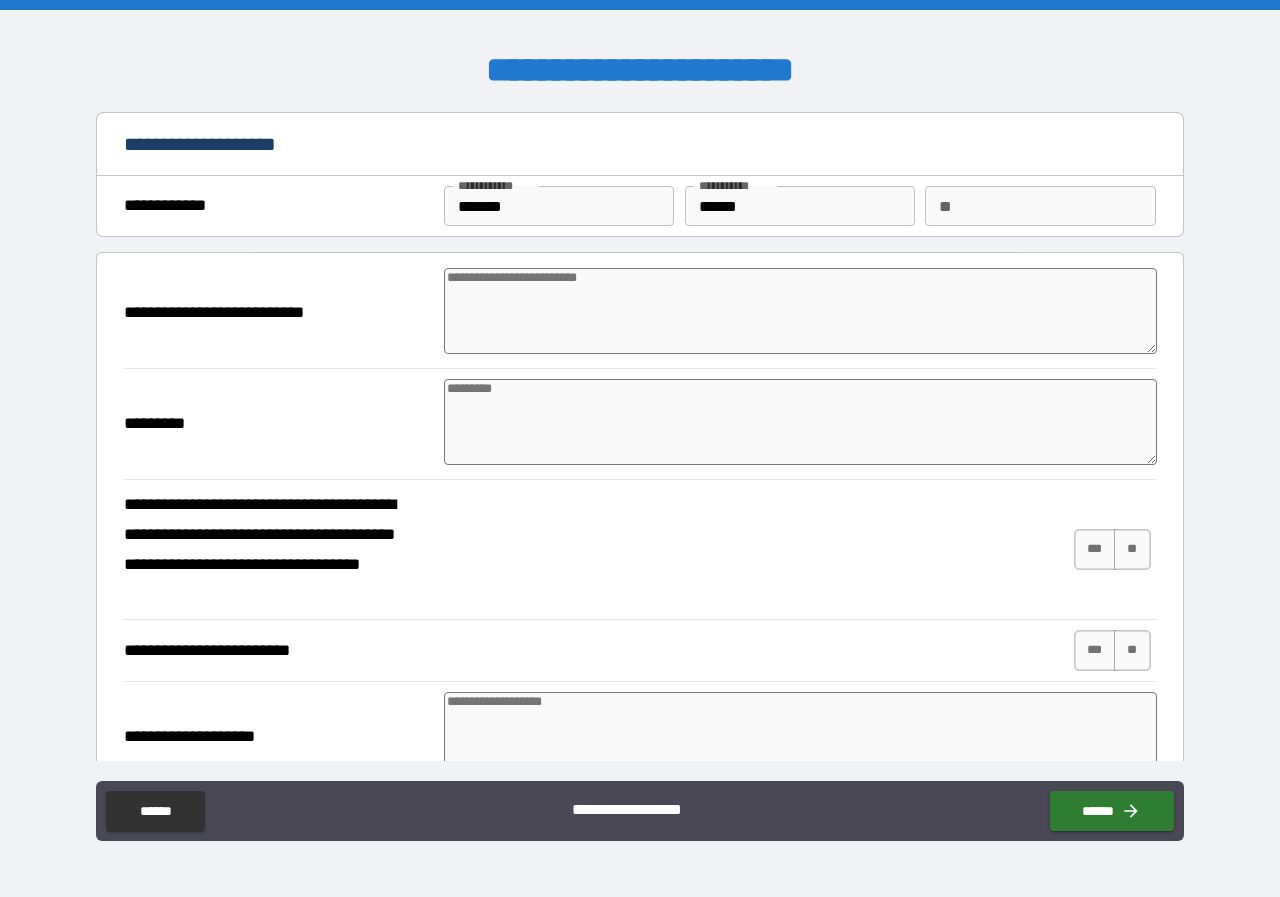 type on "*" 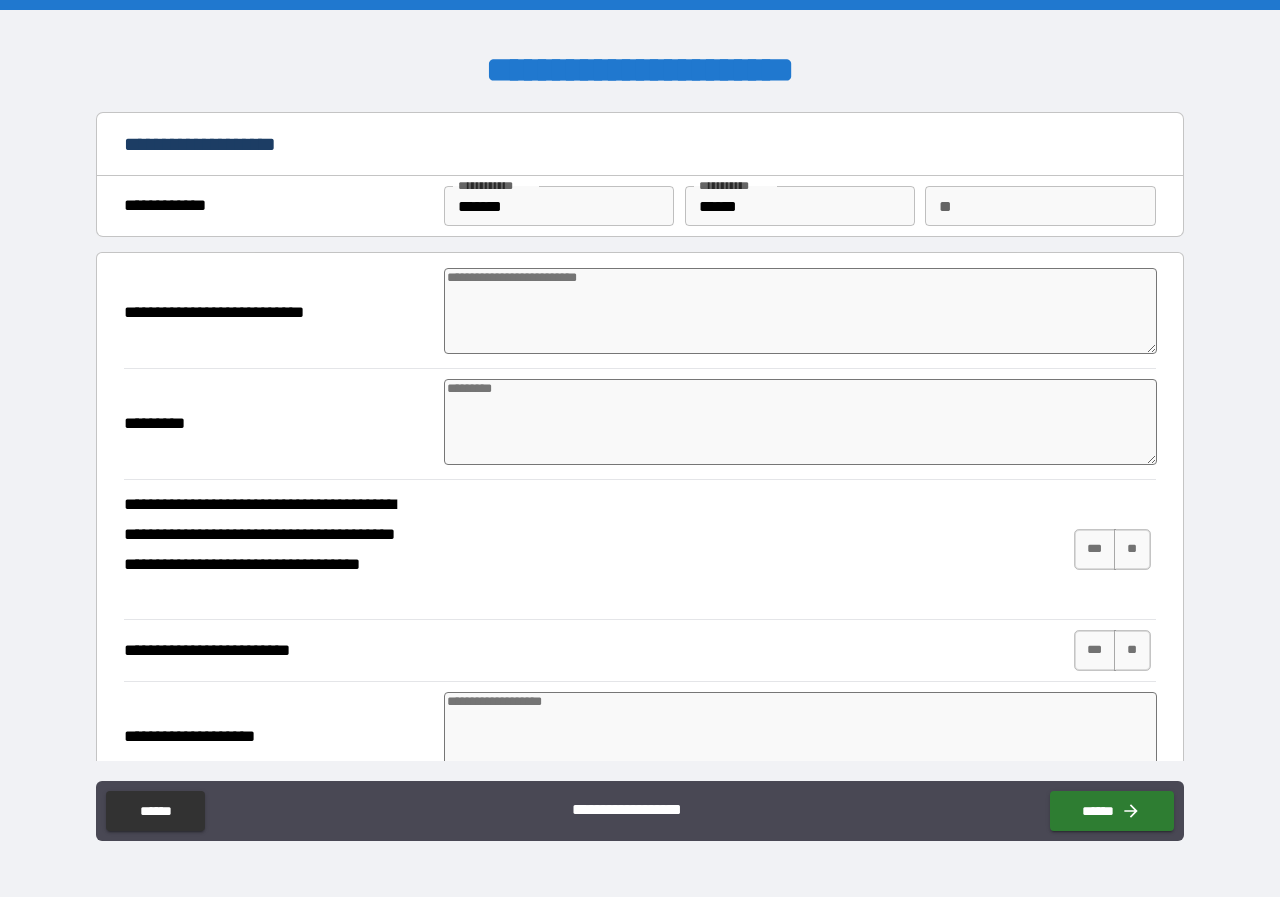 paste on "**********" 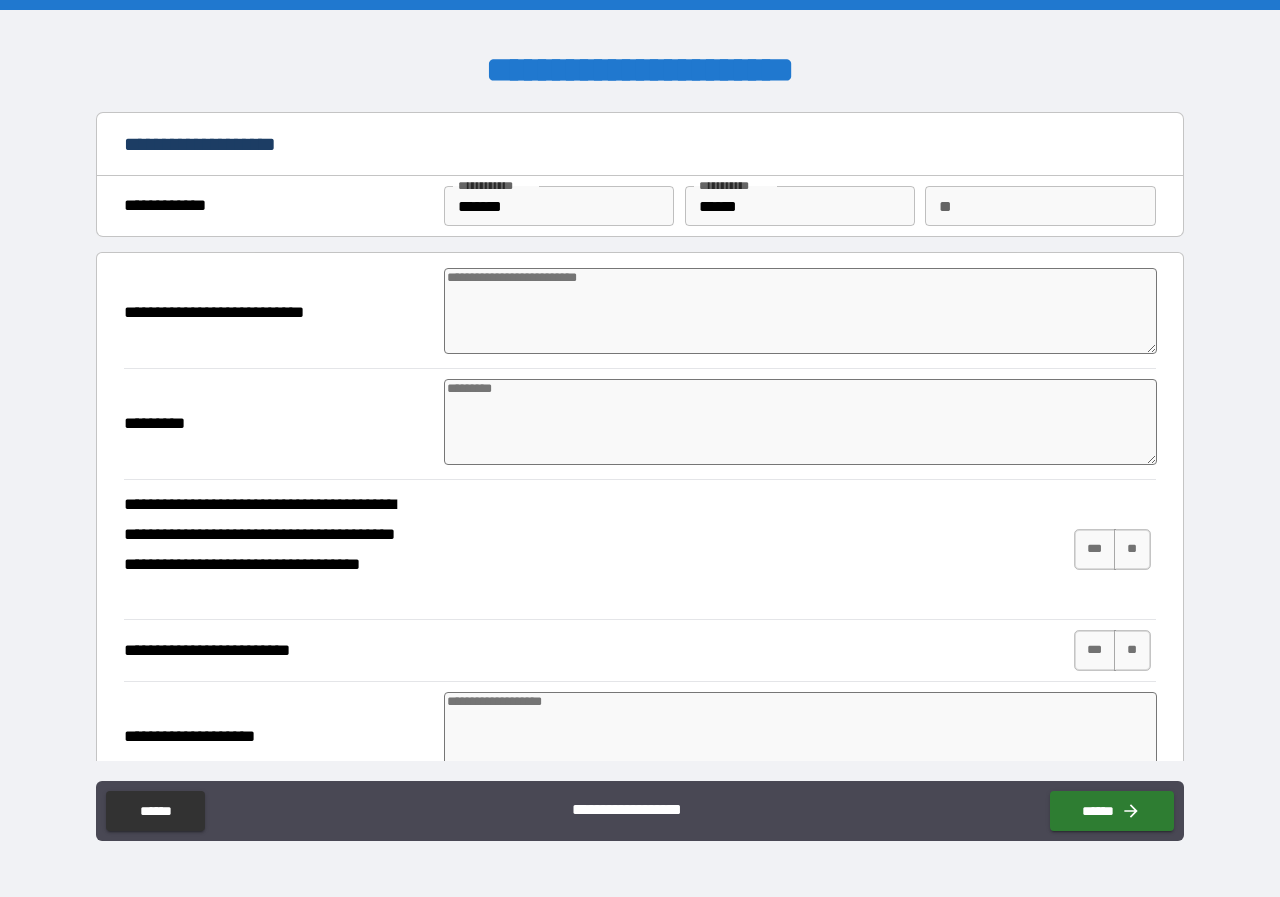 type on "**********" 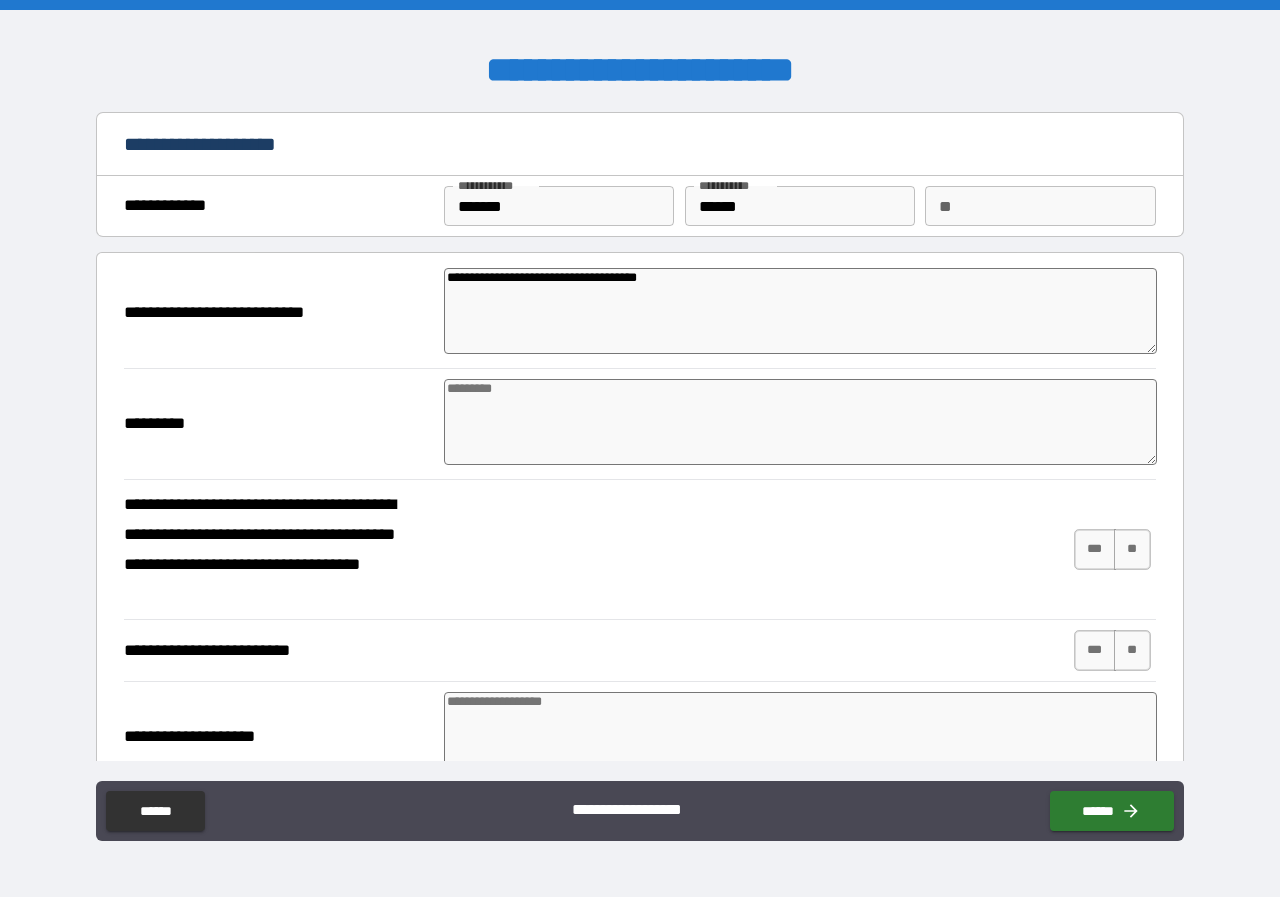 type on "*" 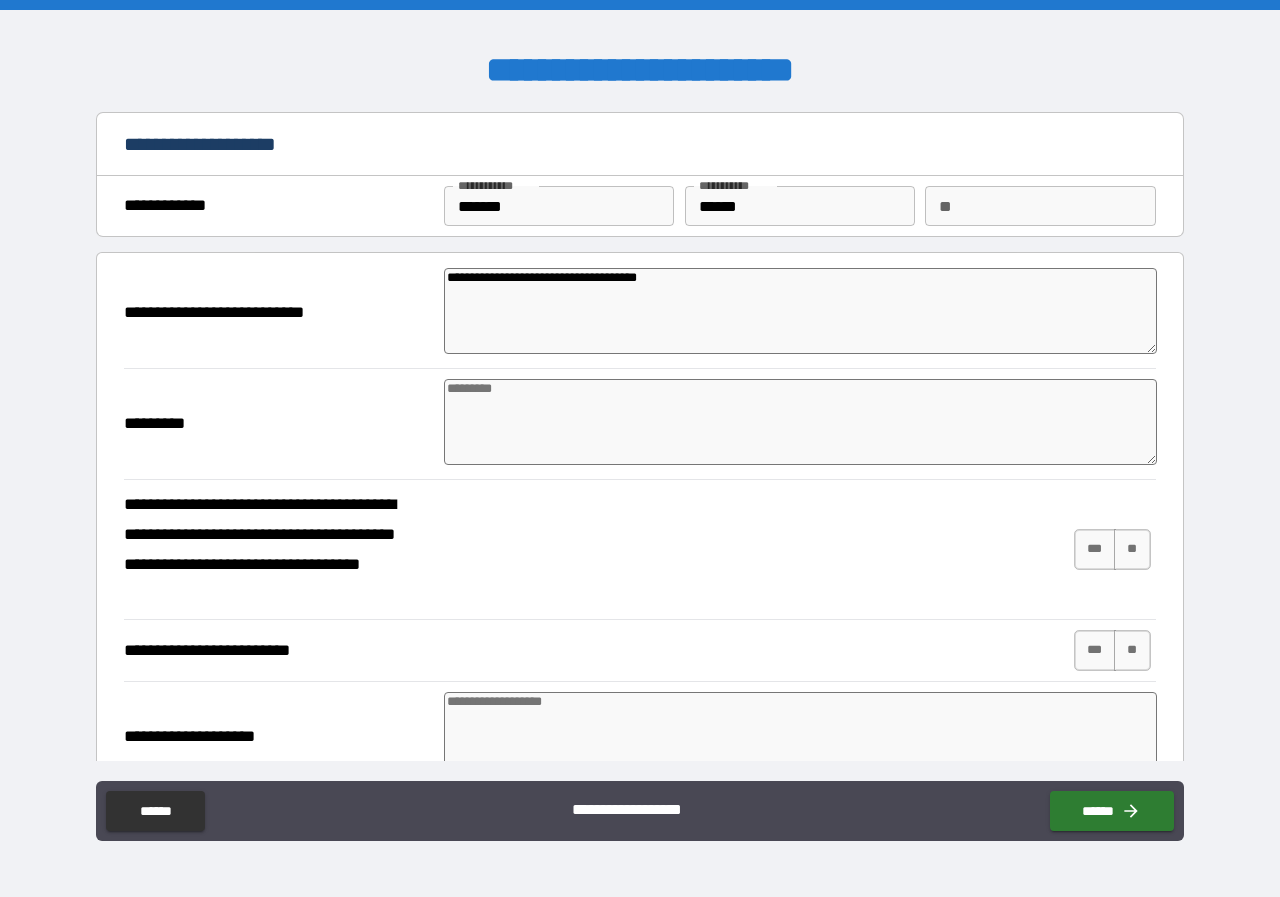 type on "*" 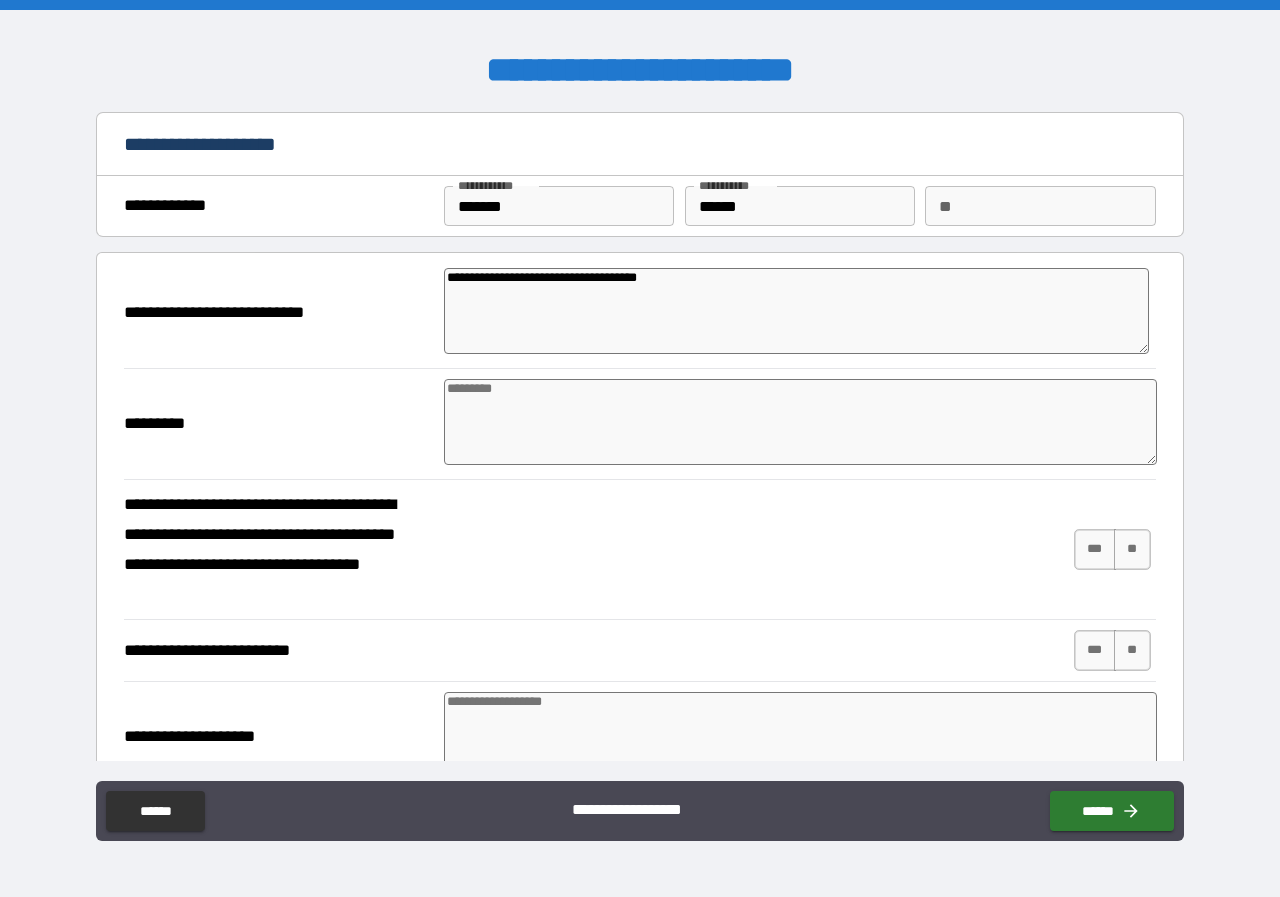 type on "*" 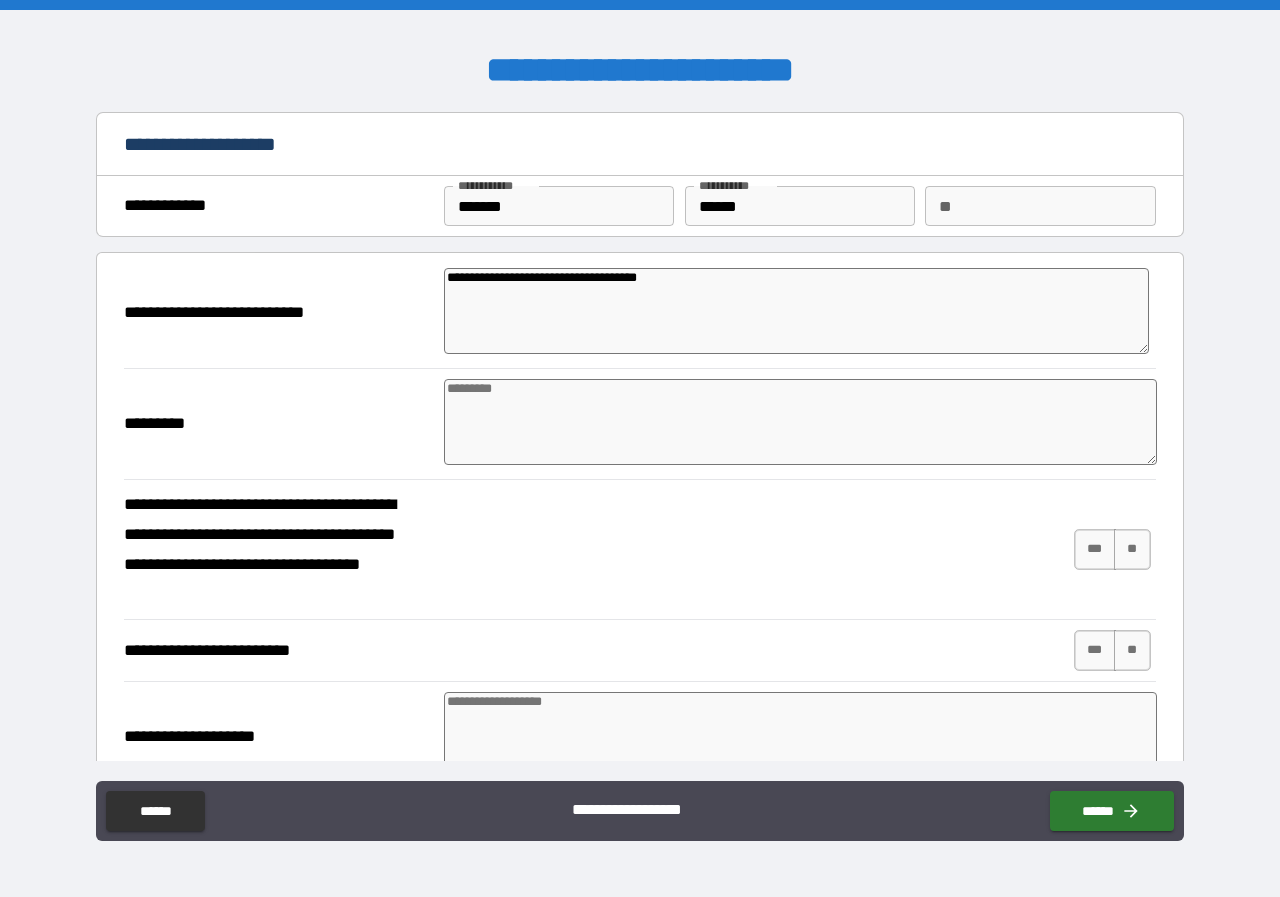 type on "*" 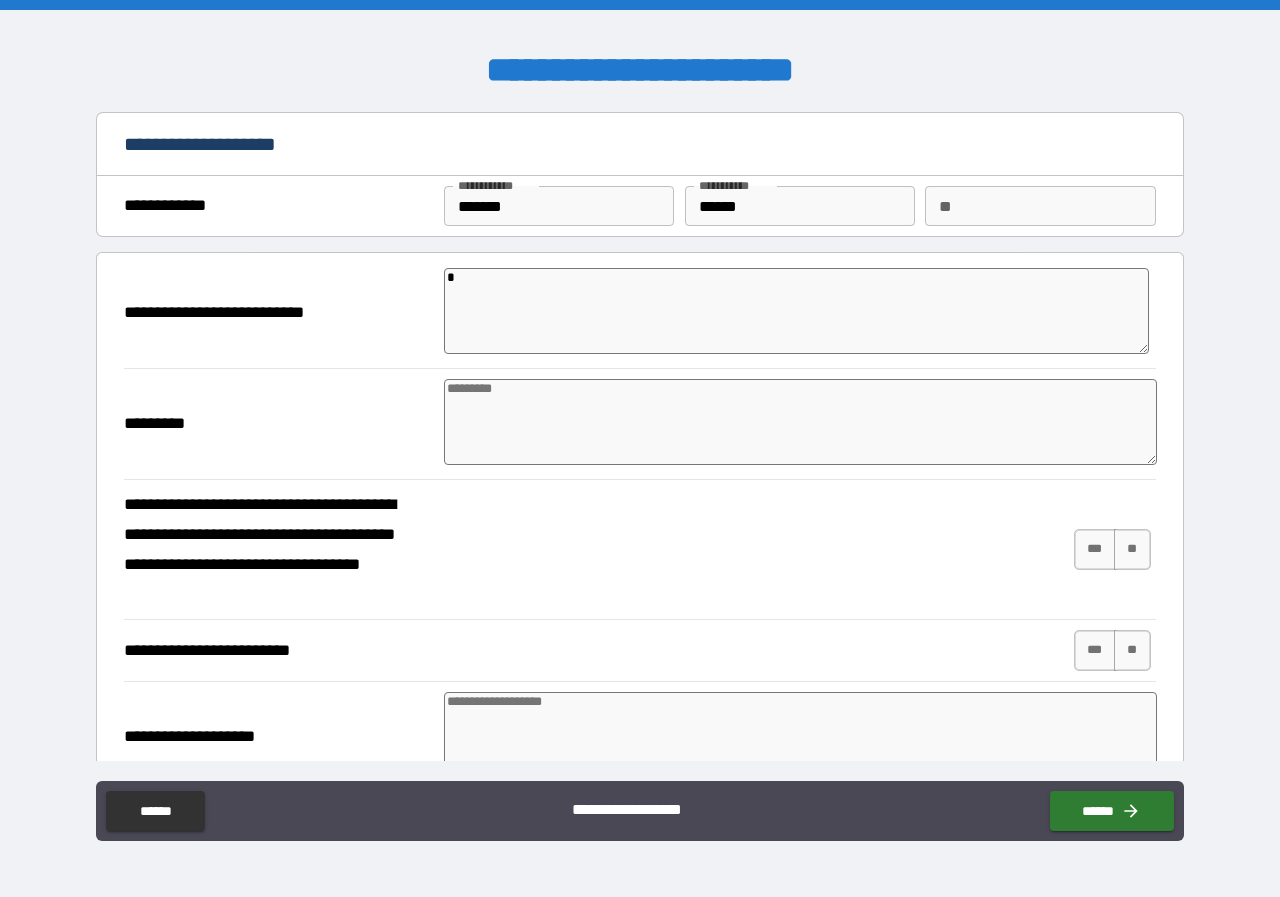 type on "**" 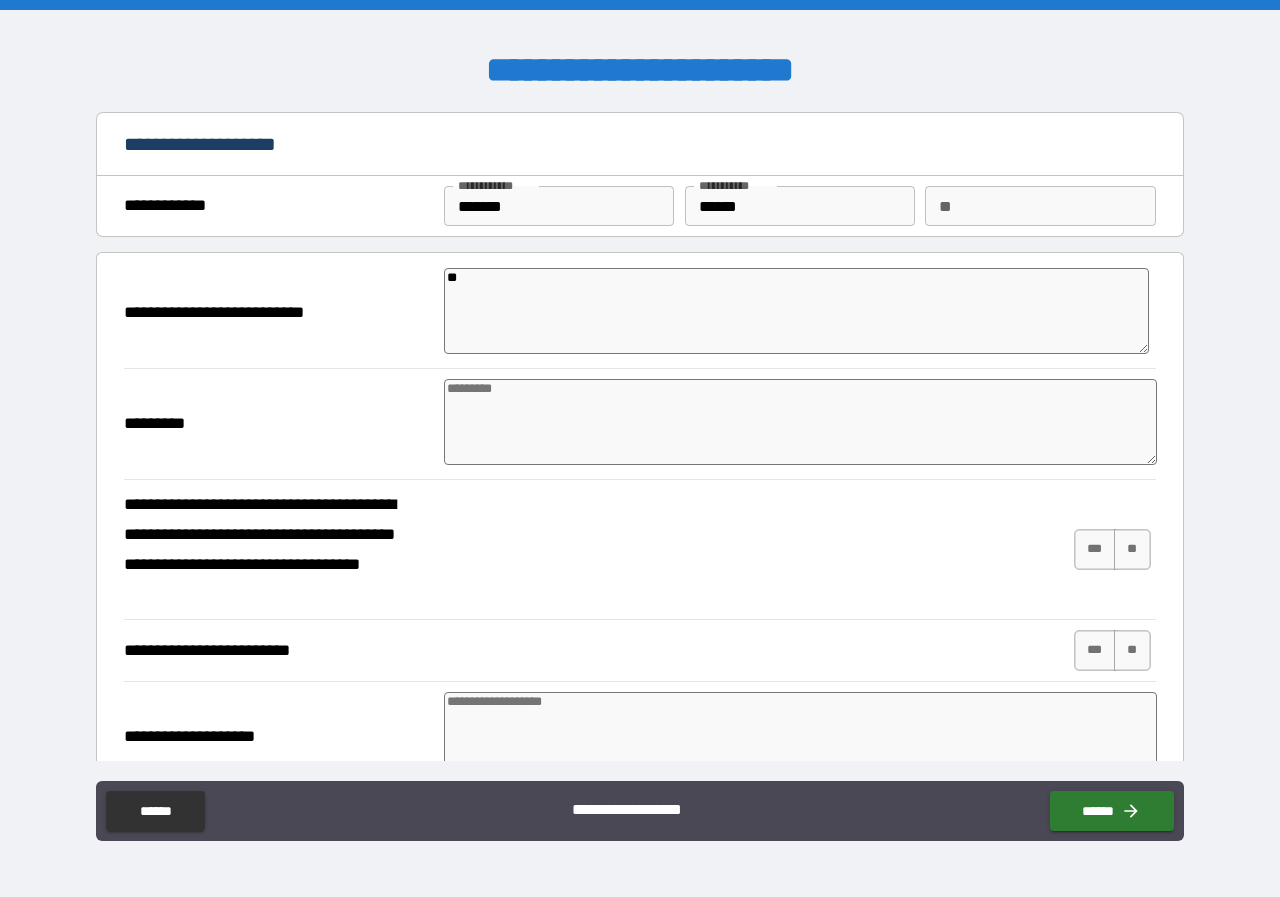 type on "*" 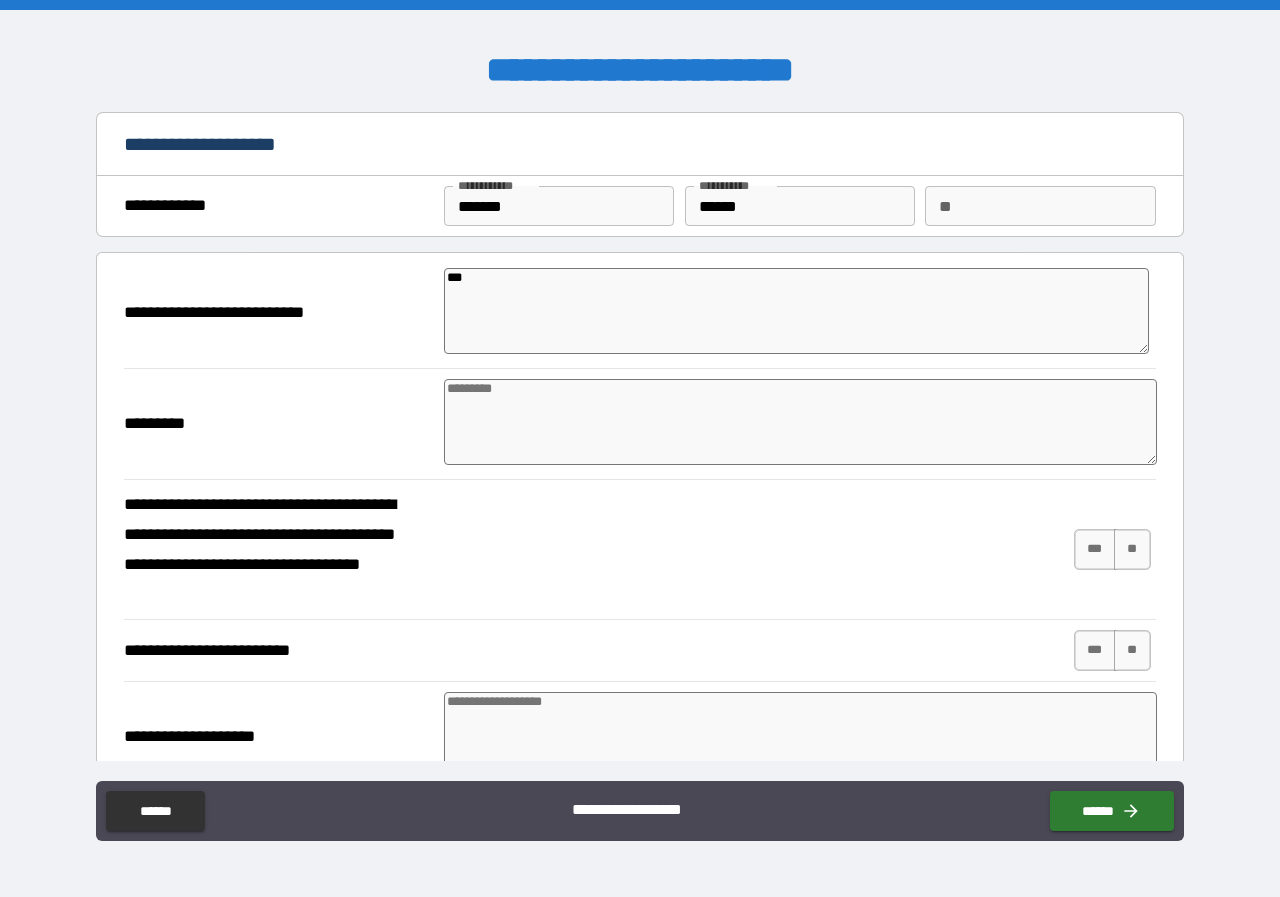 type on "****" 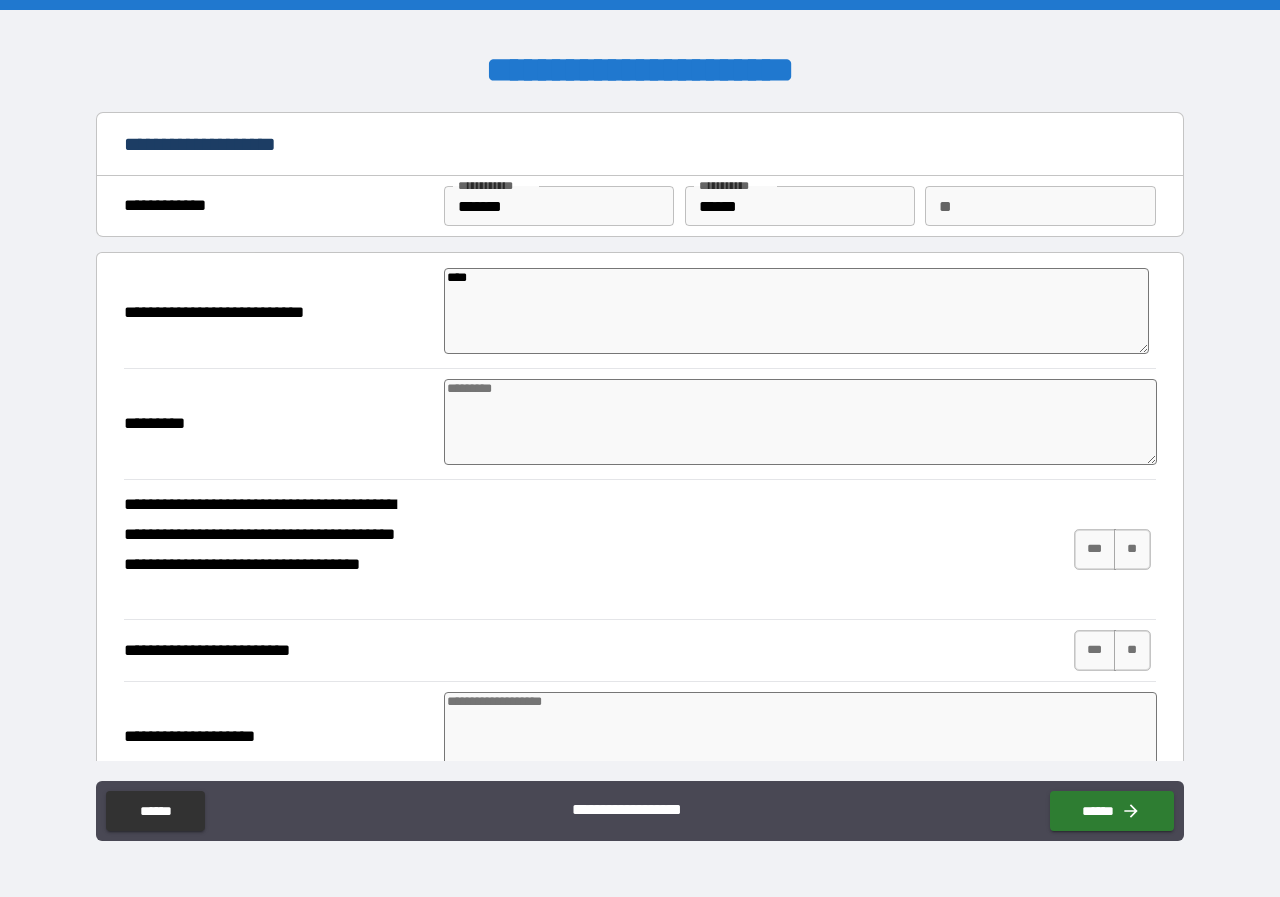 type on "*" 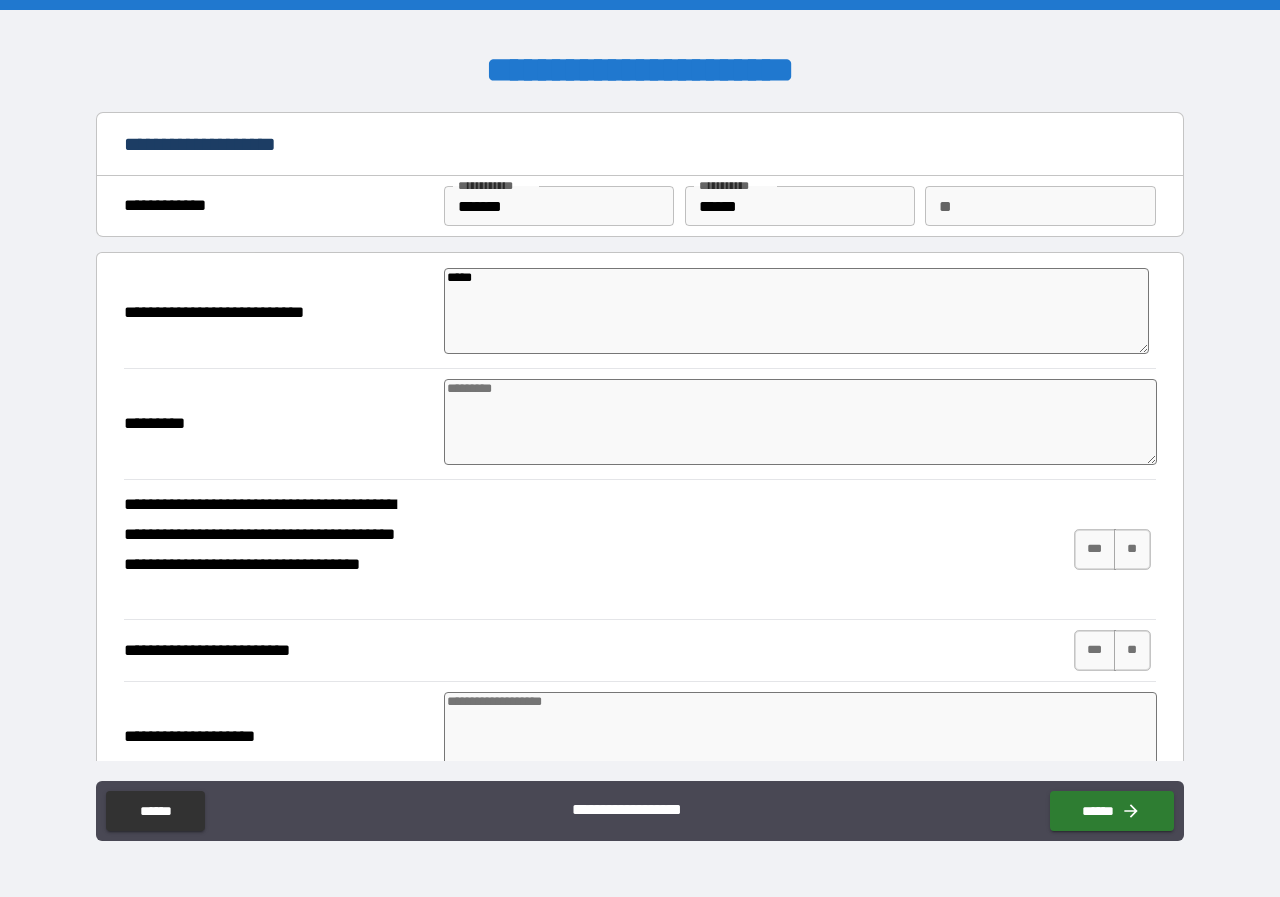 type on "*" 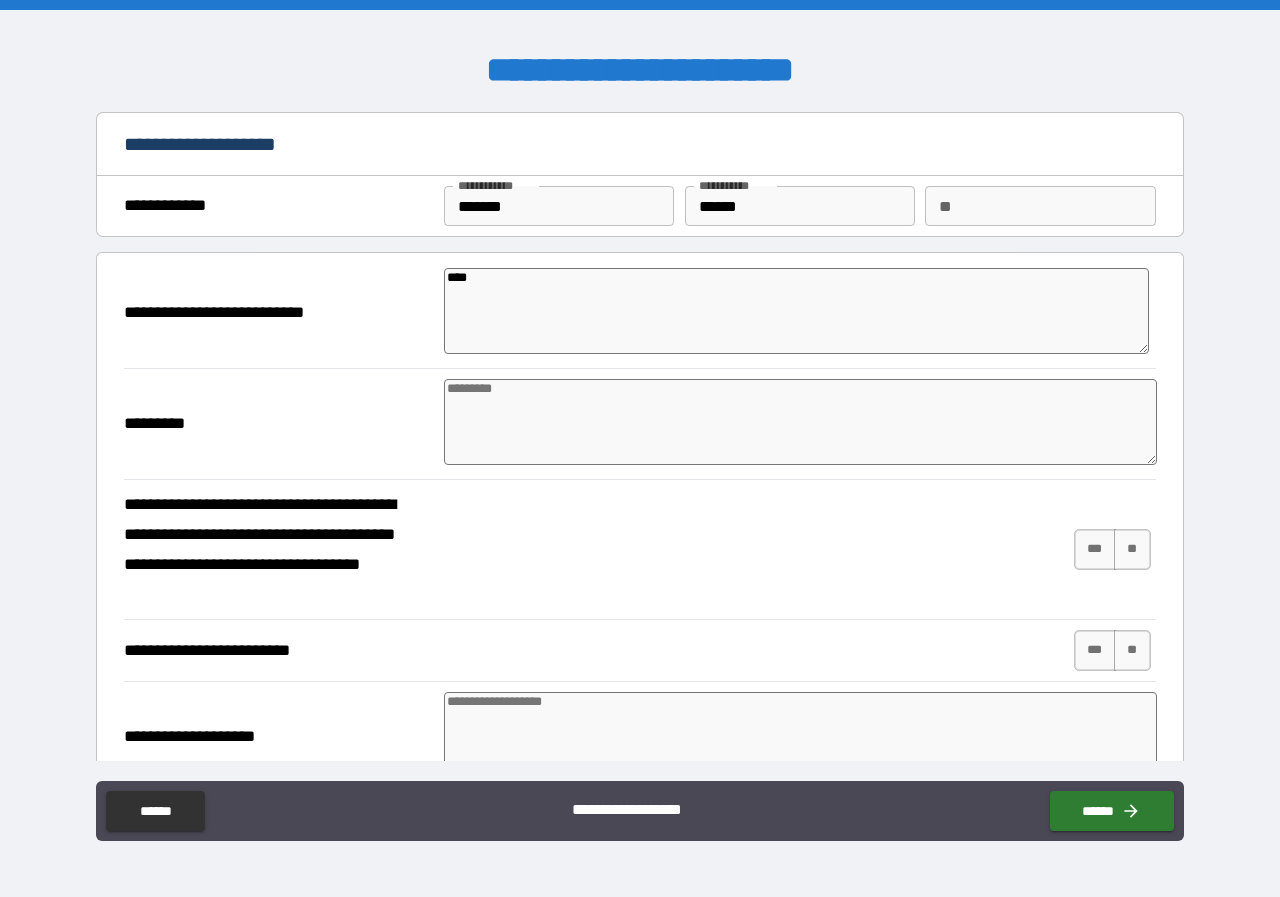 type on "*****" 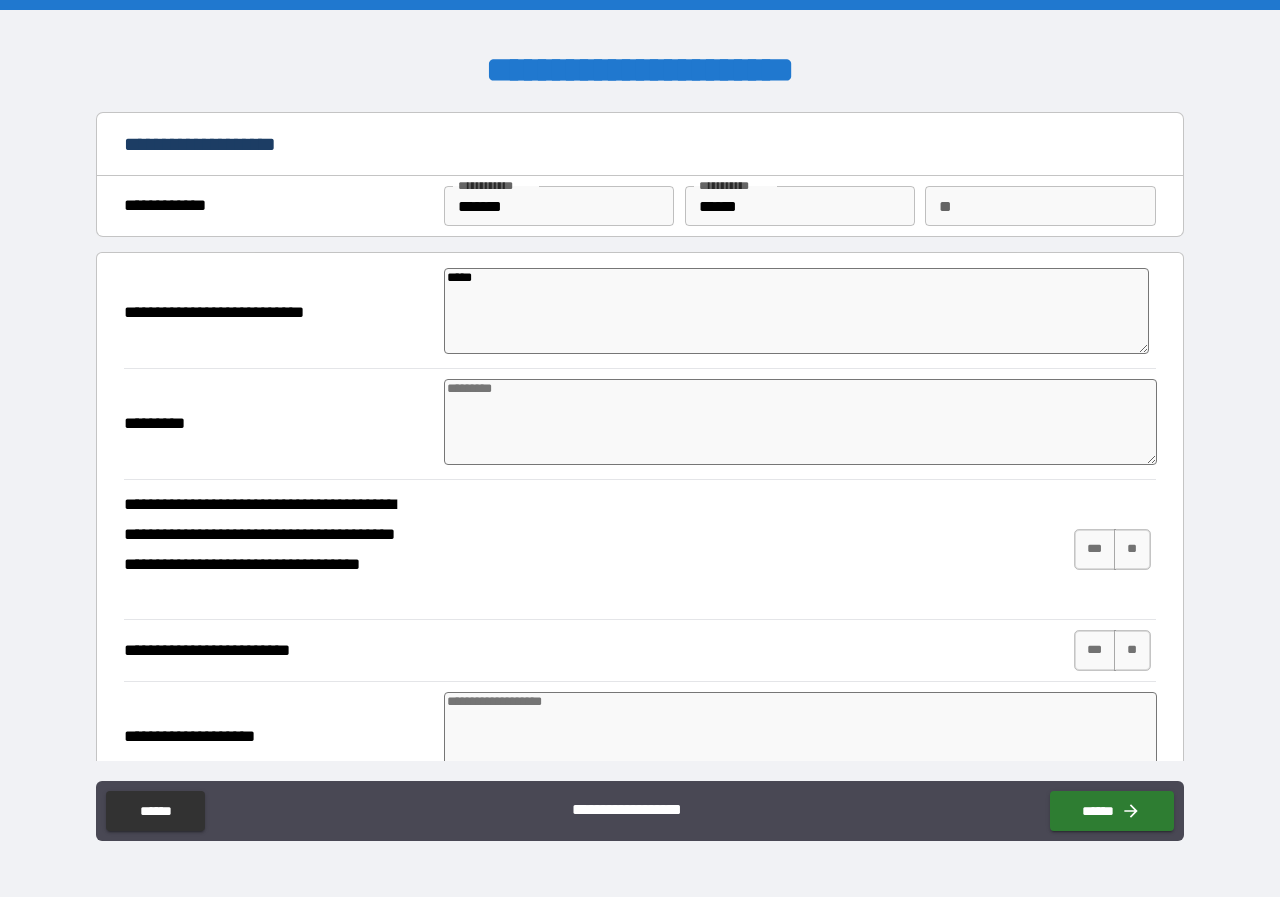 type on "******" 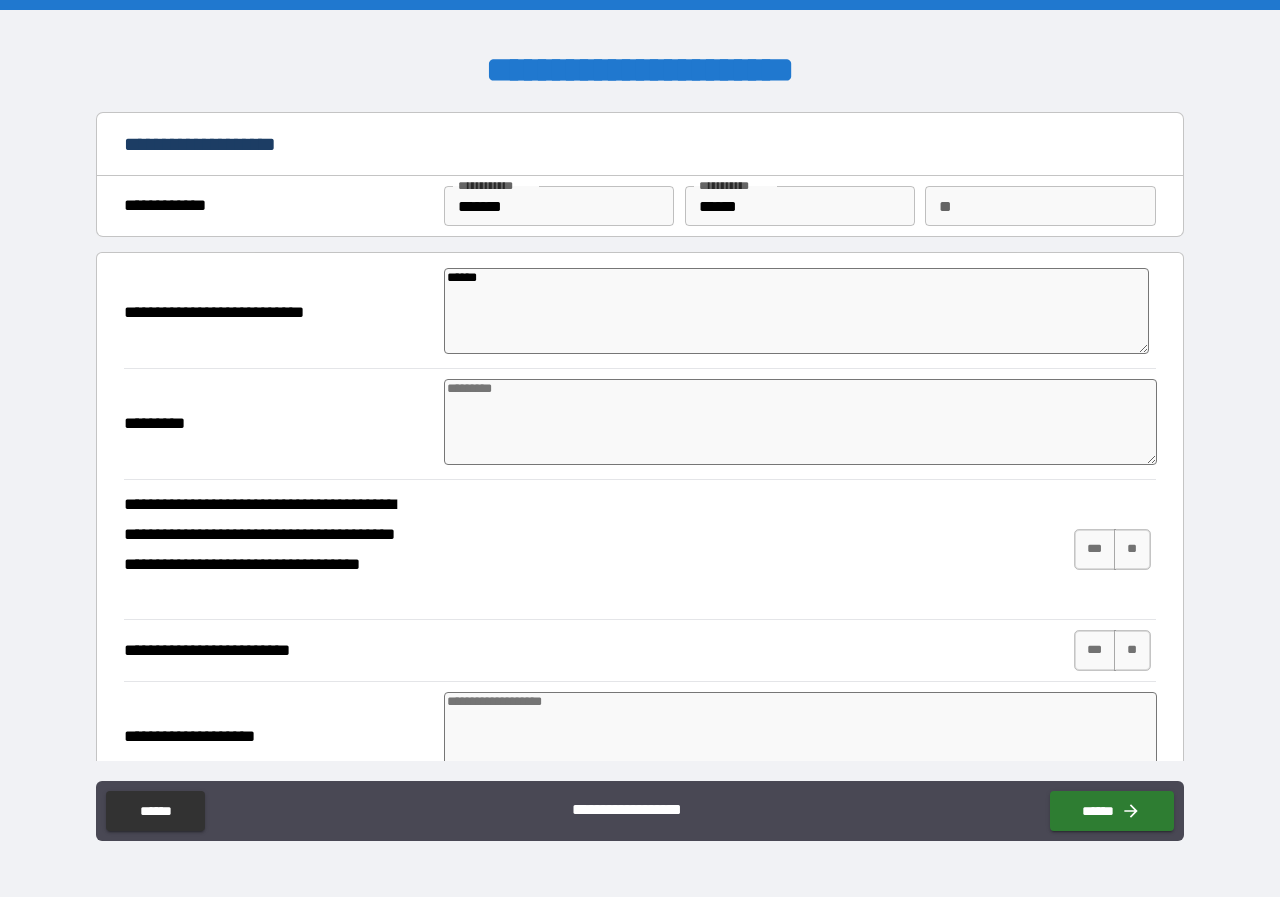 type on "*" 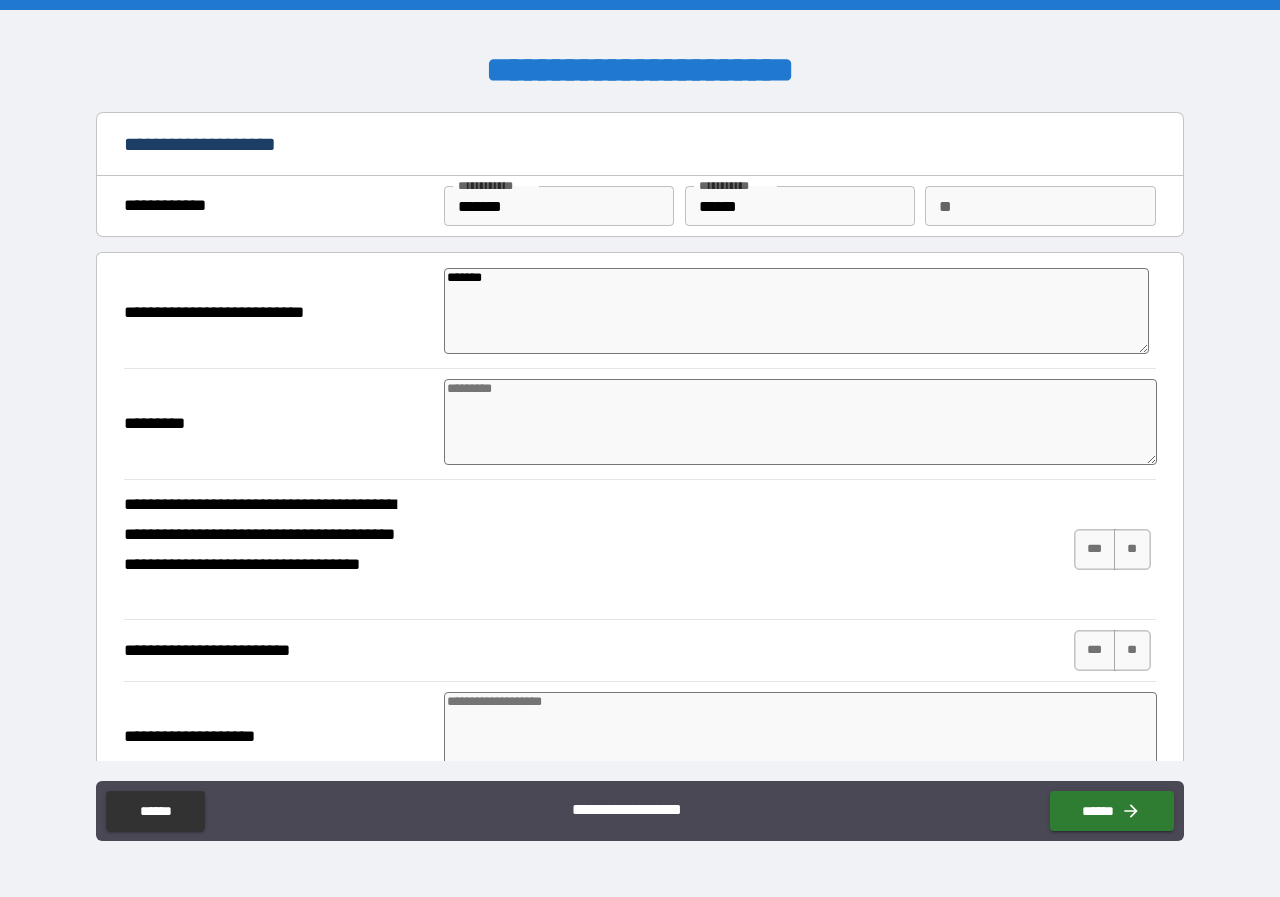 type on "********" 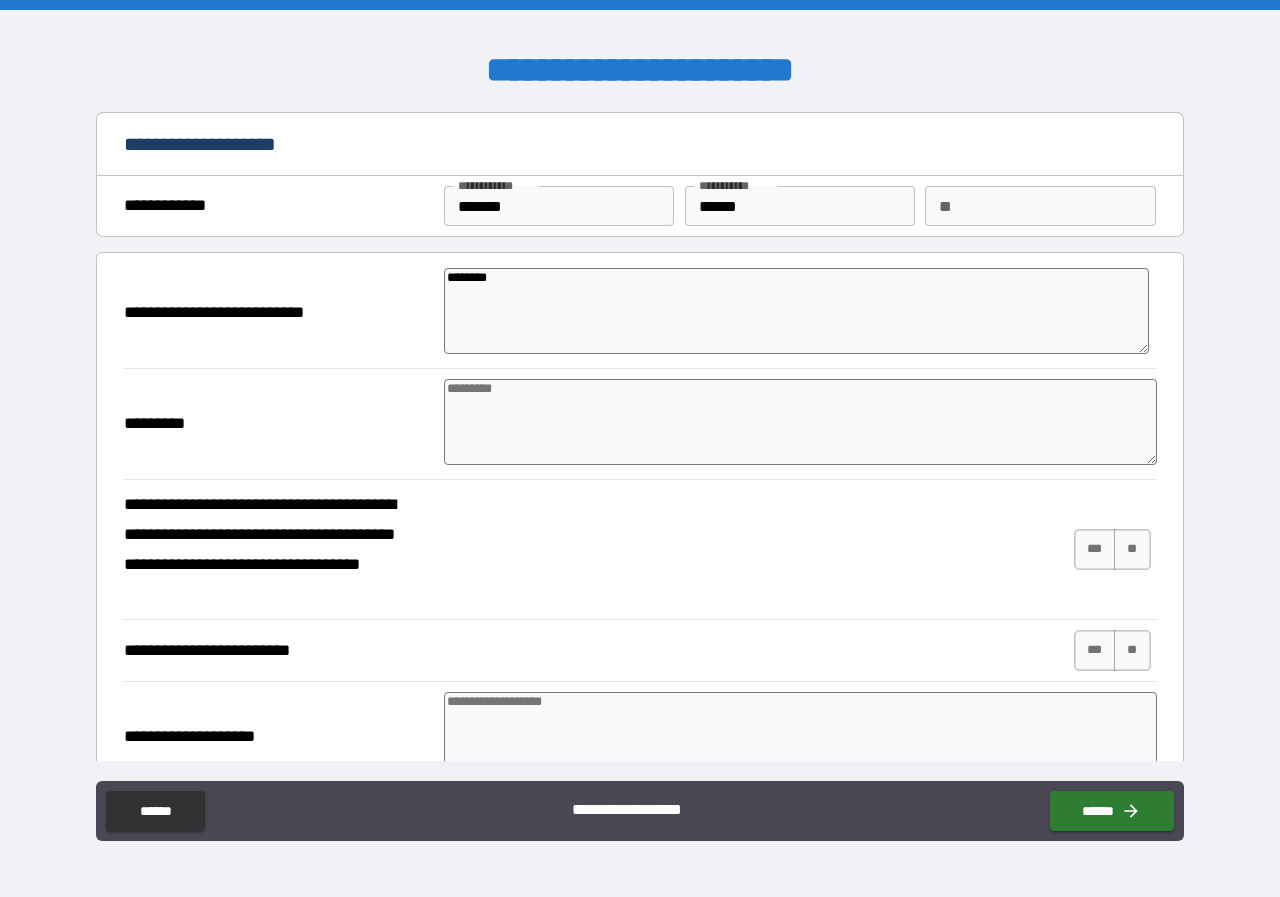type on "*" 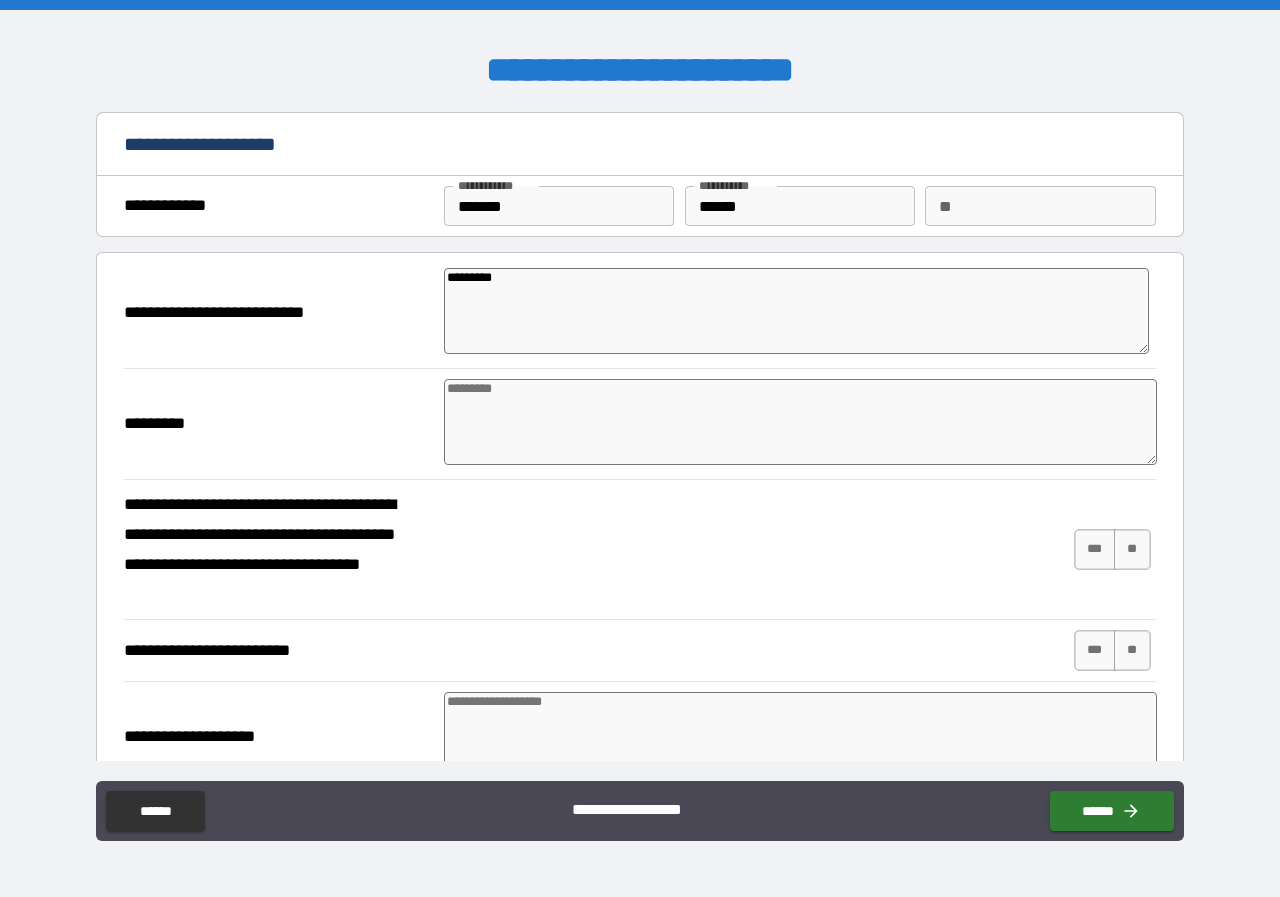 type on "*" 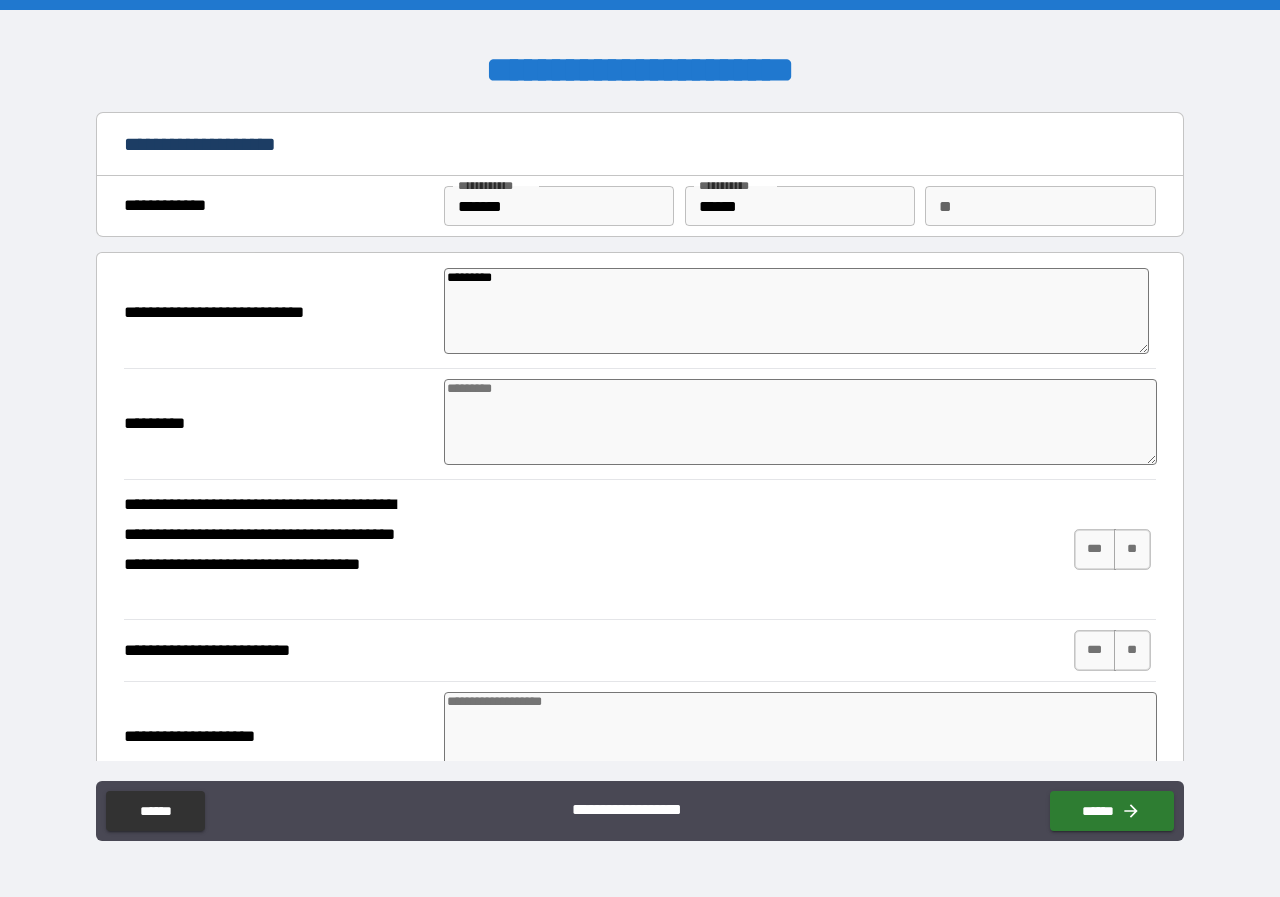 click at bounding box center (800, 422) 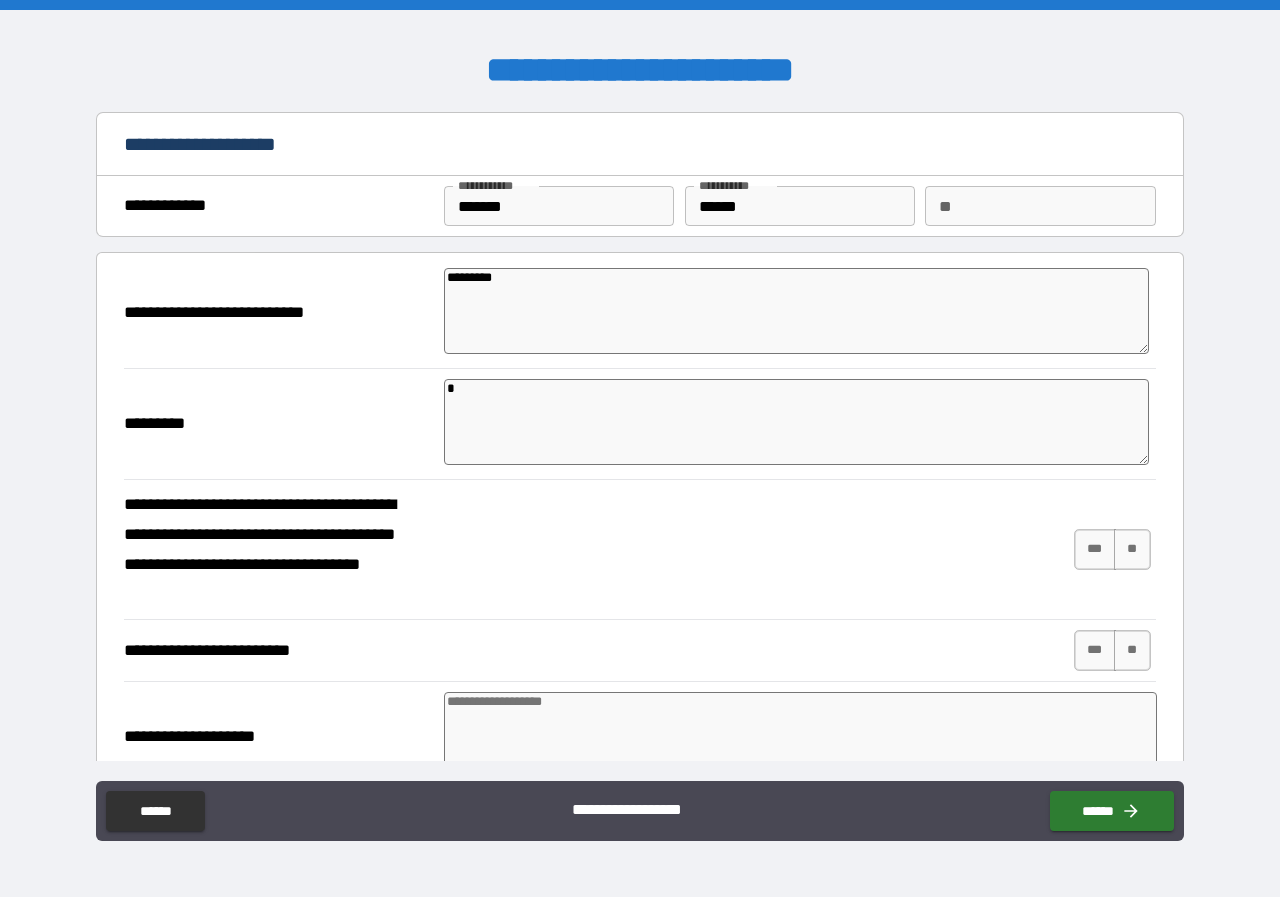 type on "*" 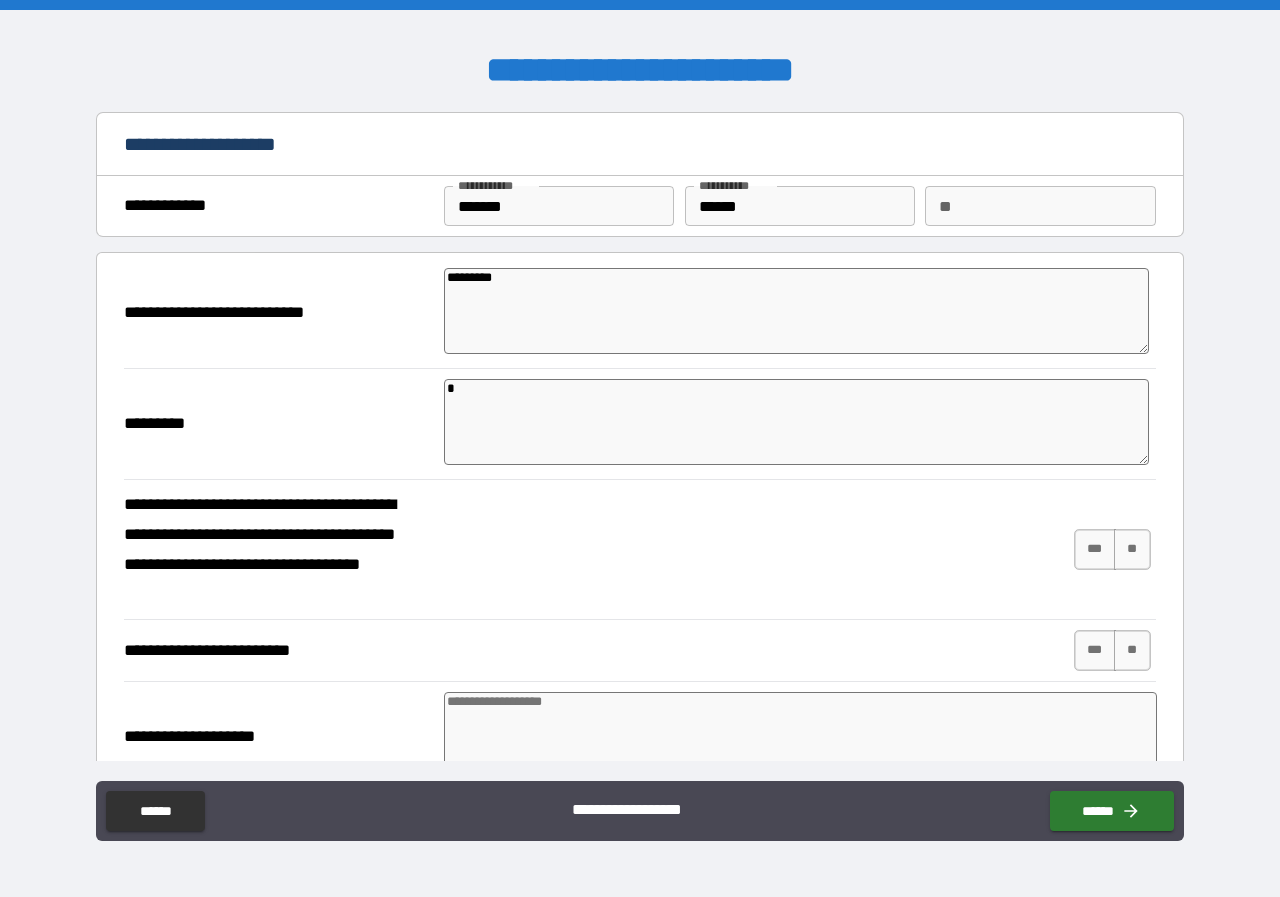 type on "**" 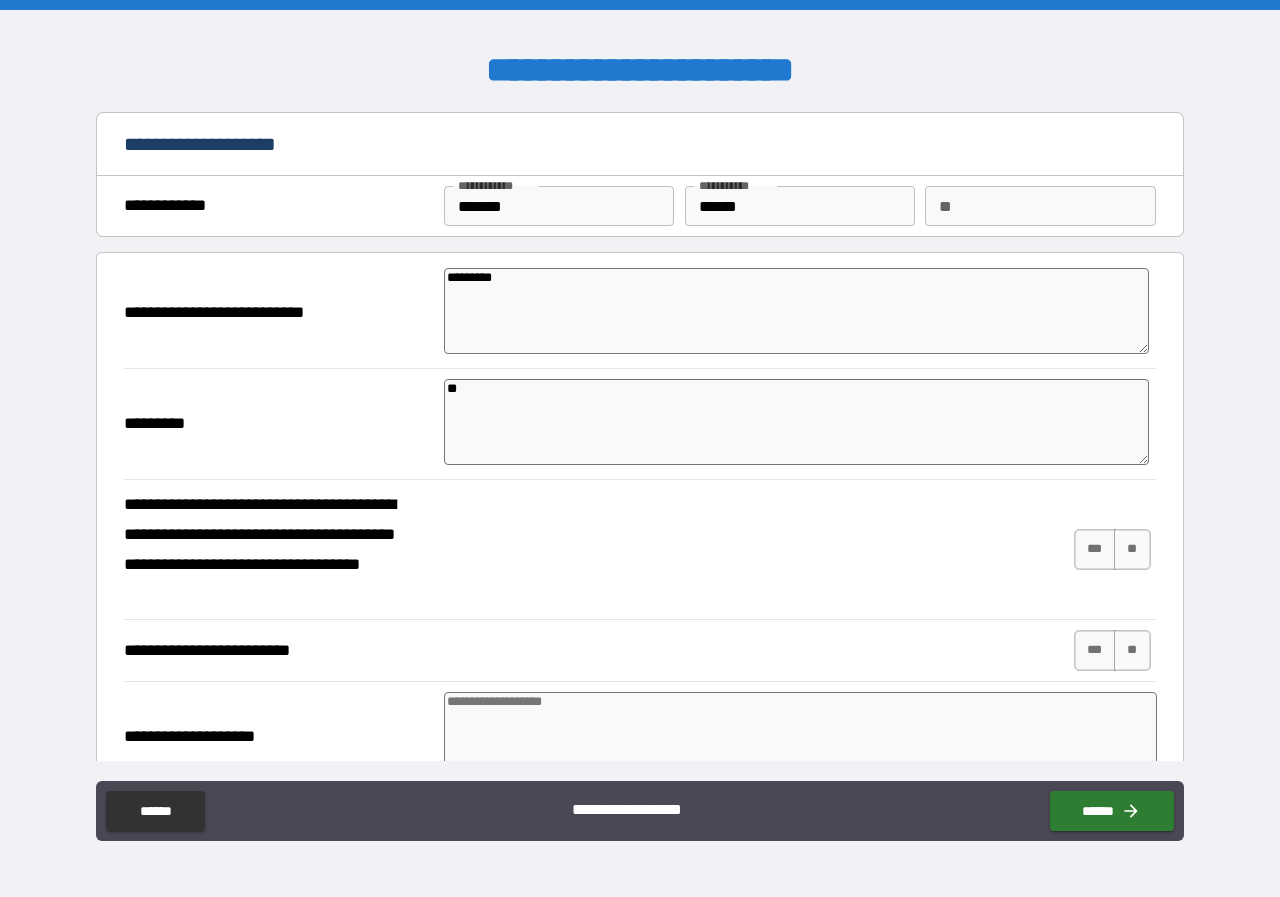 type on "*" 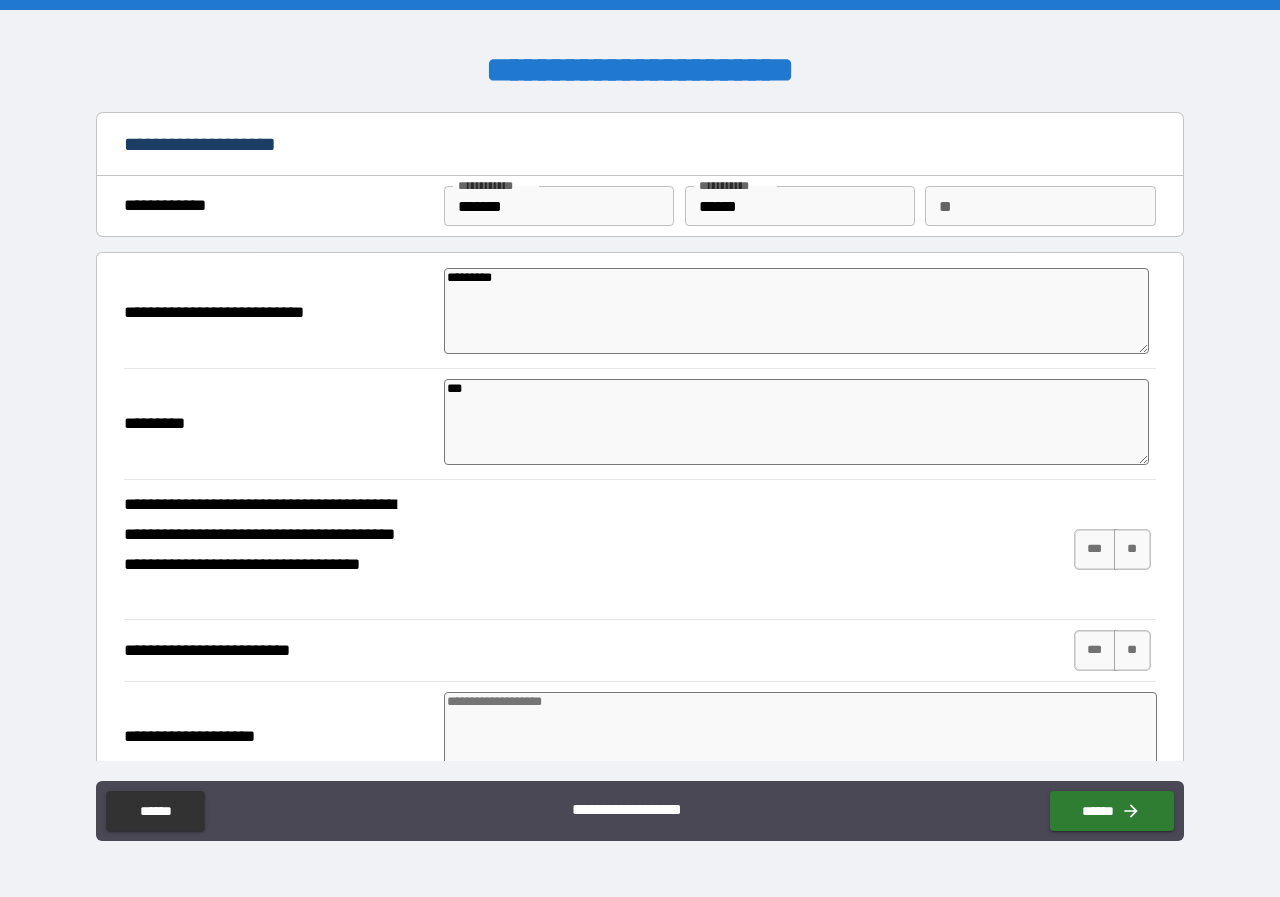 type on "****" 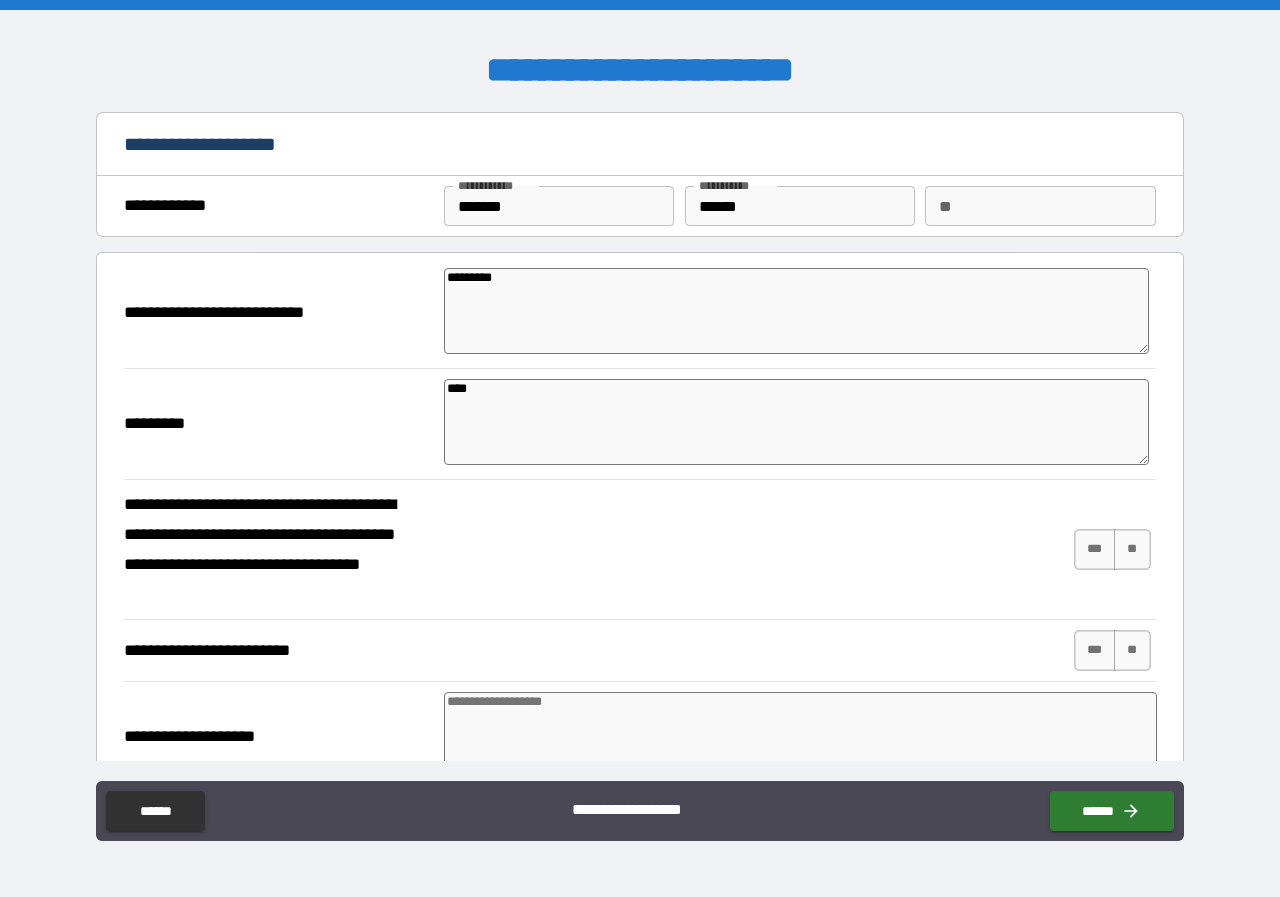type on "*" 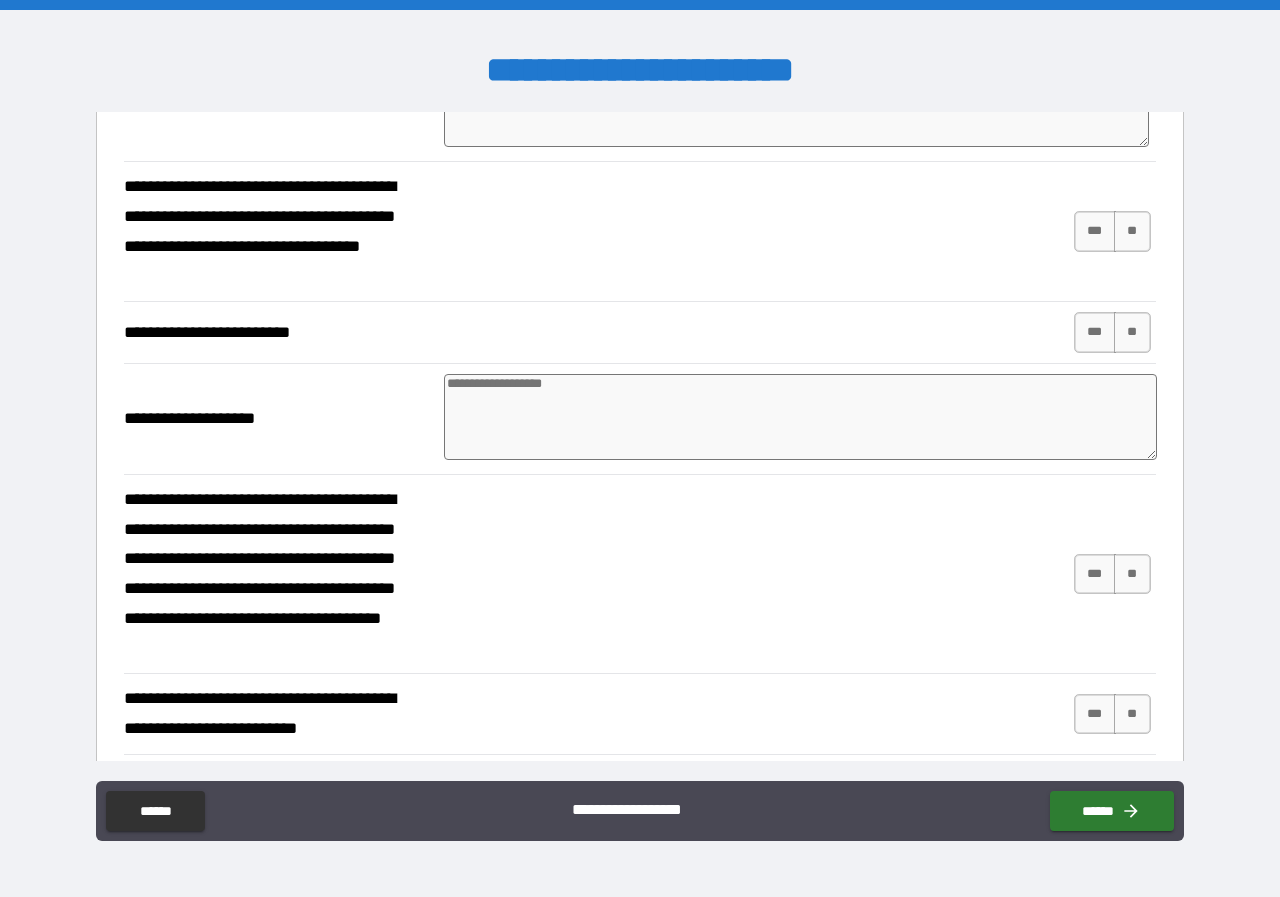 scroll, scrollTop: 200, scrollLeft: 0, axis: vertical 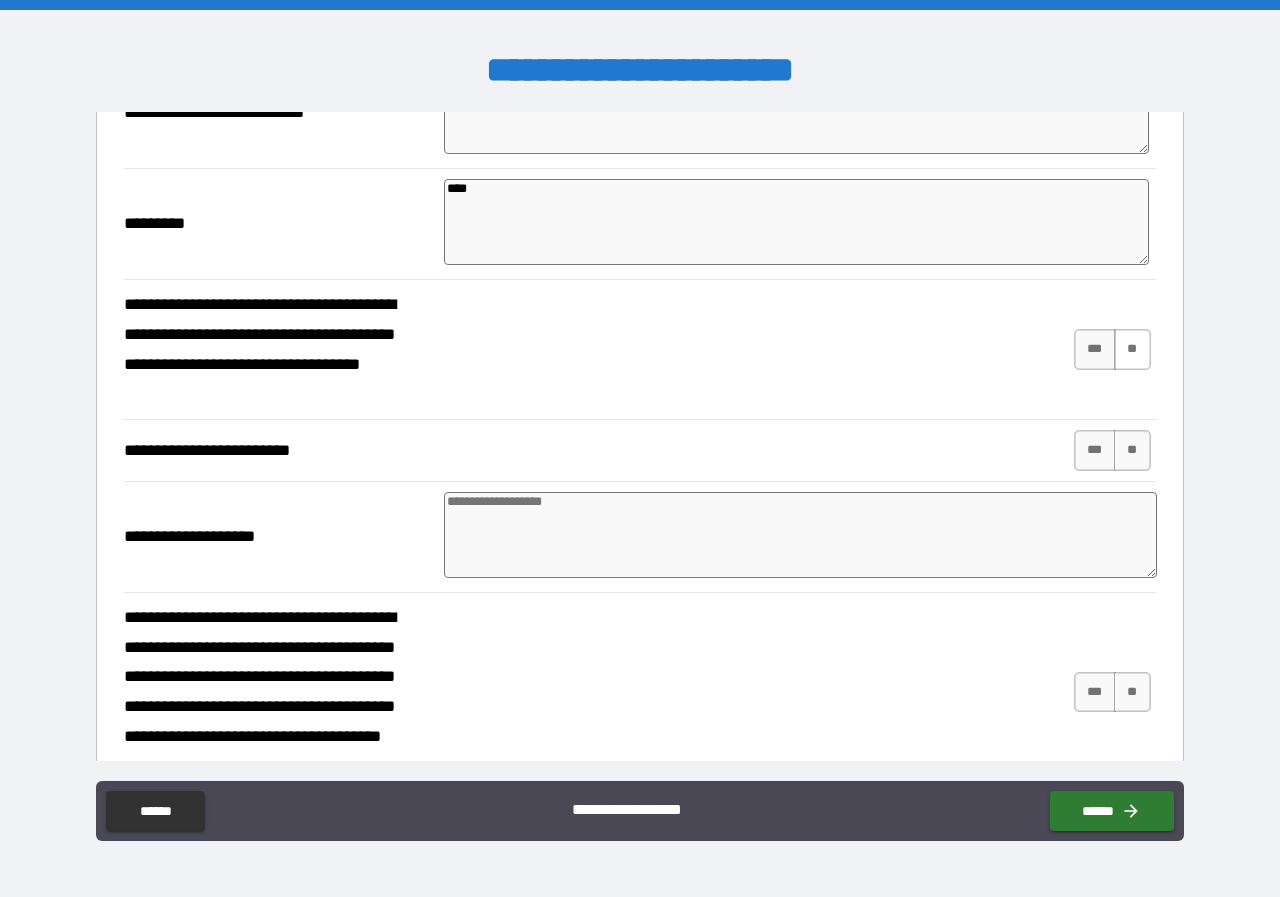 type on "****" 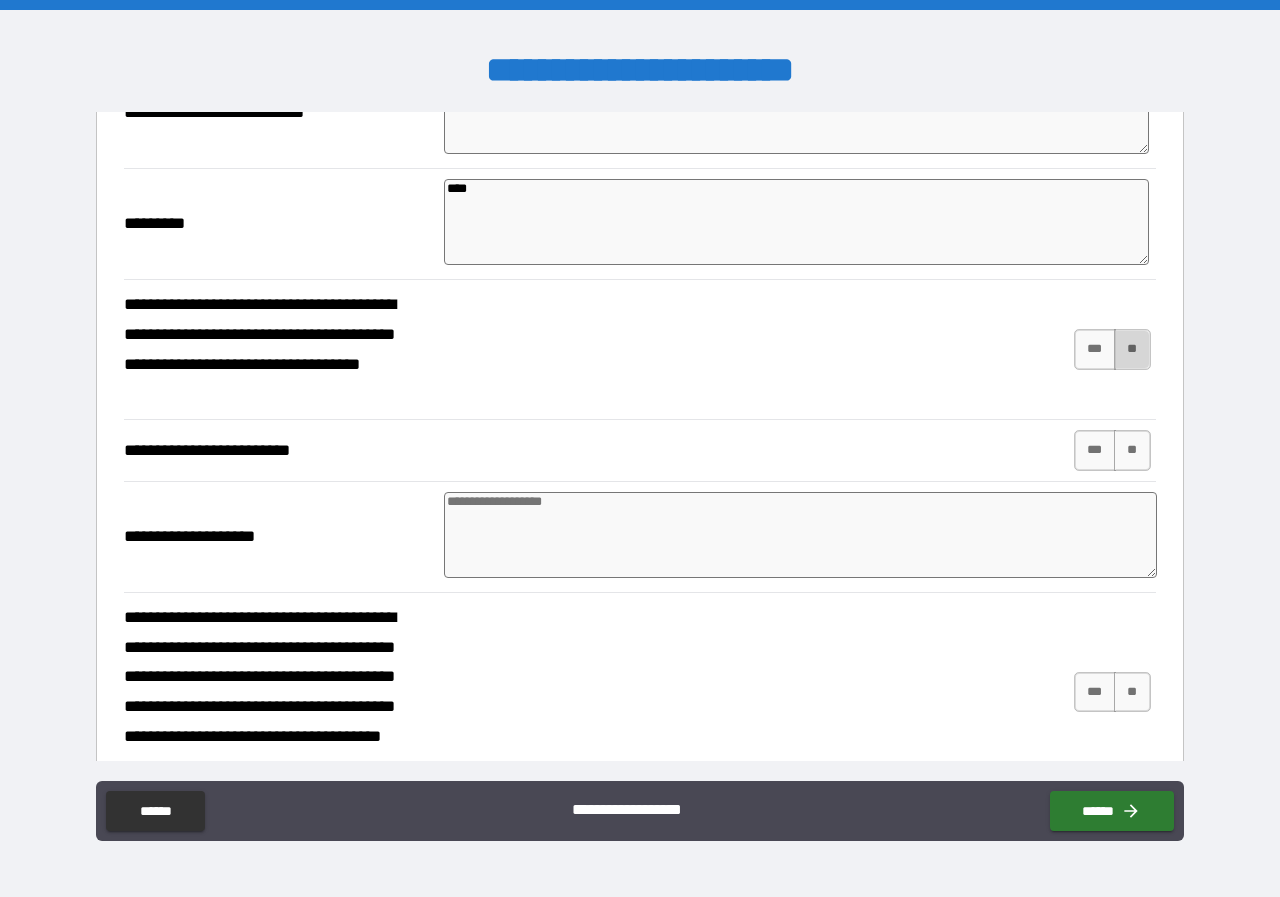 click on "**" at bounding box center (1132, 349) 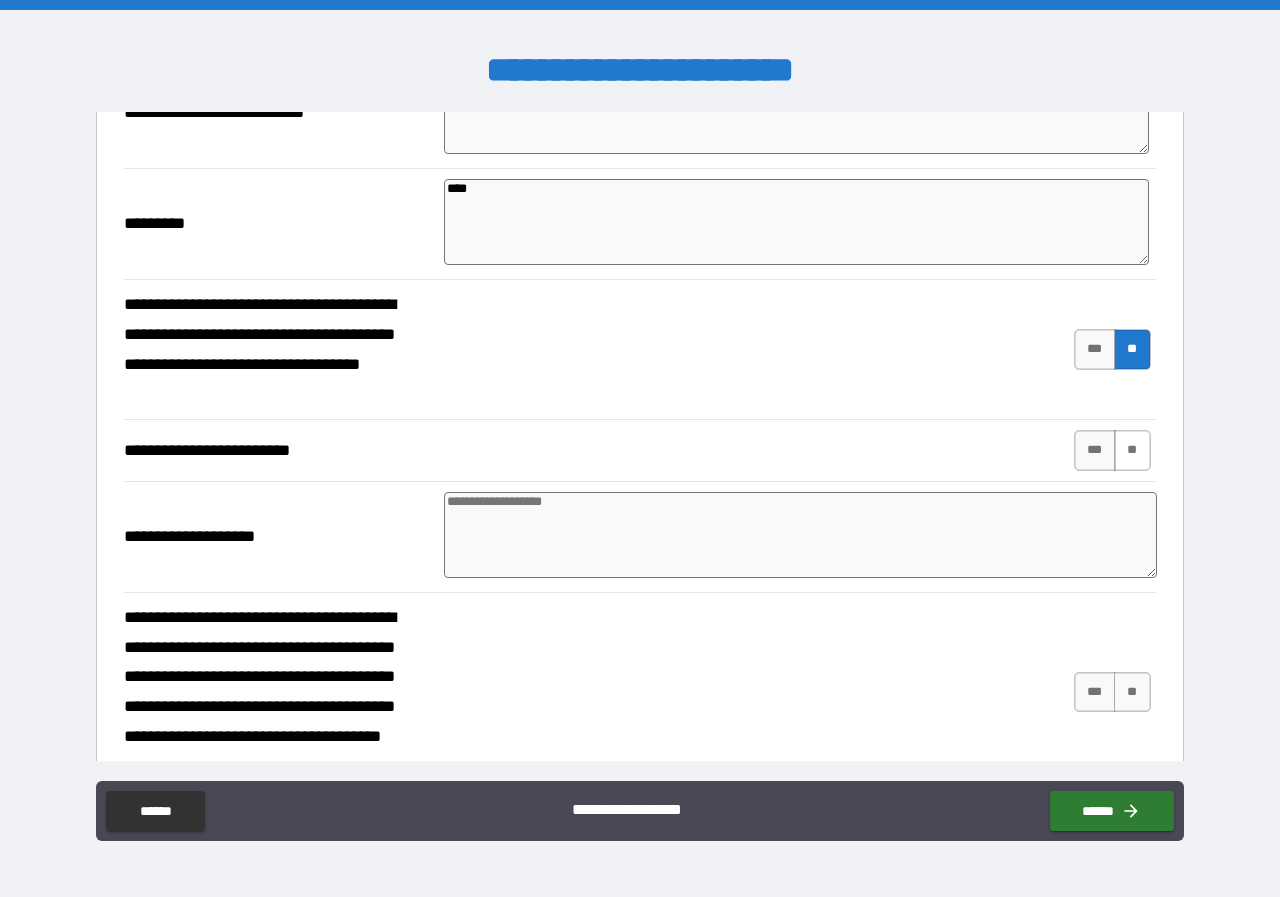 click on "**" at bounding box center (1132, 450) 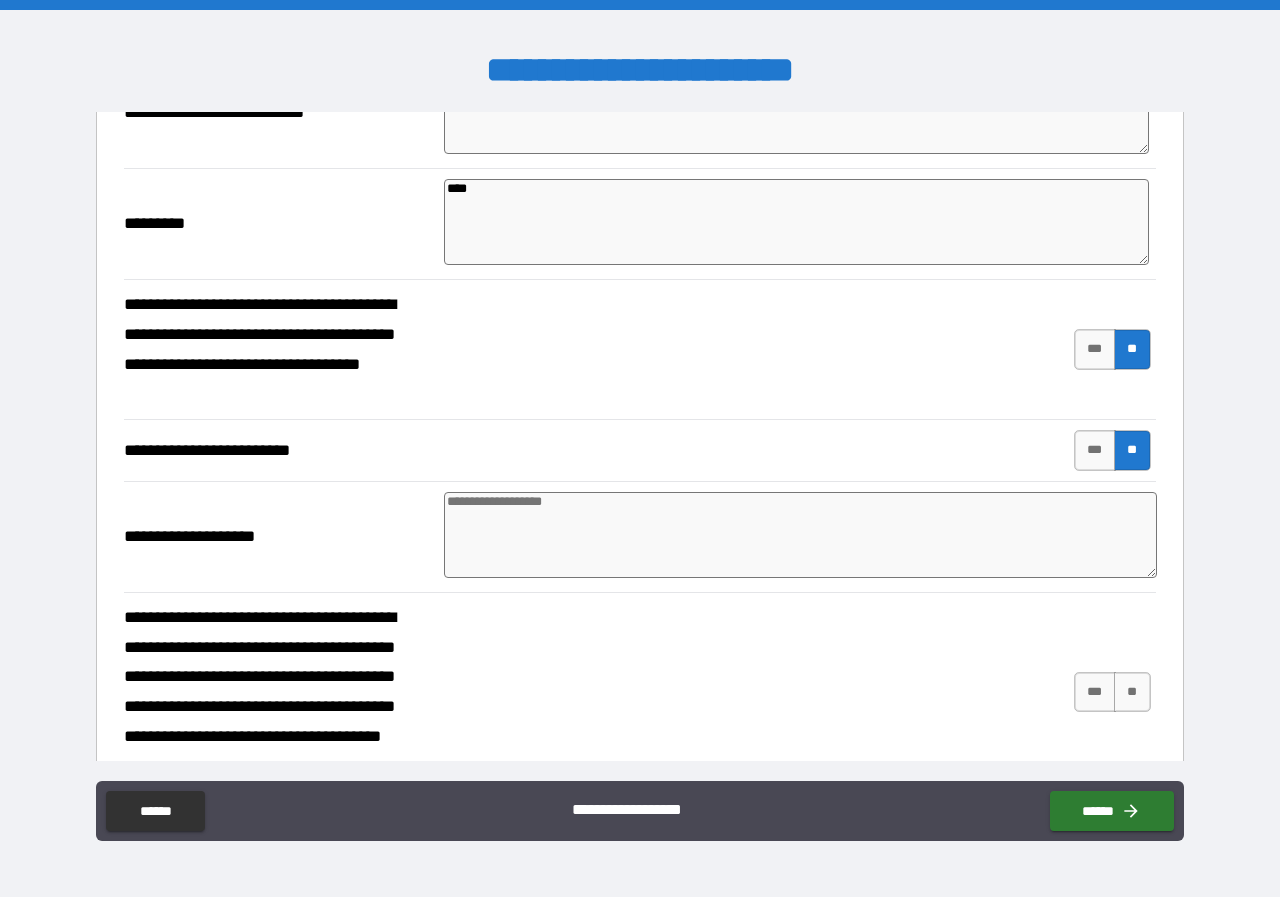 type on "*" 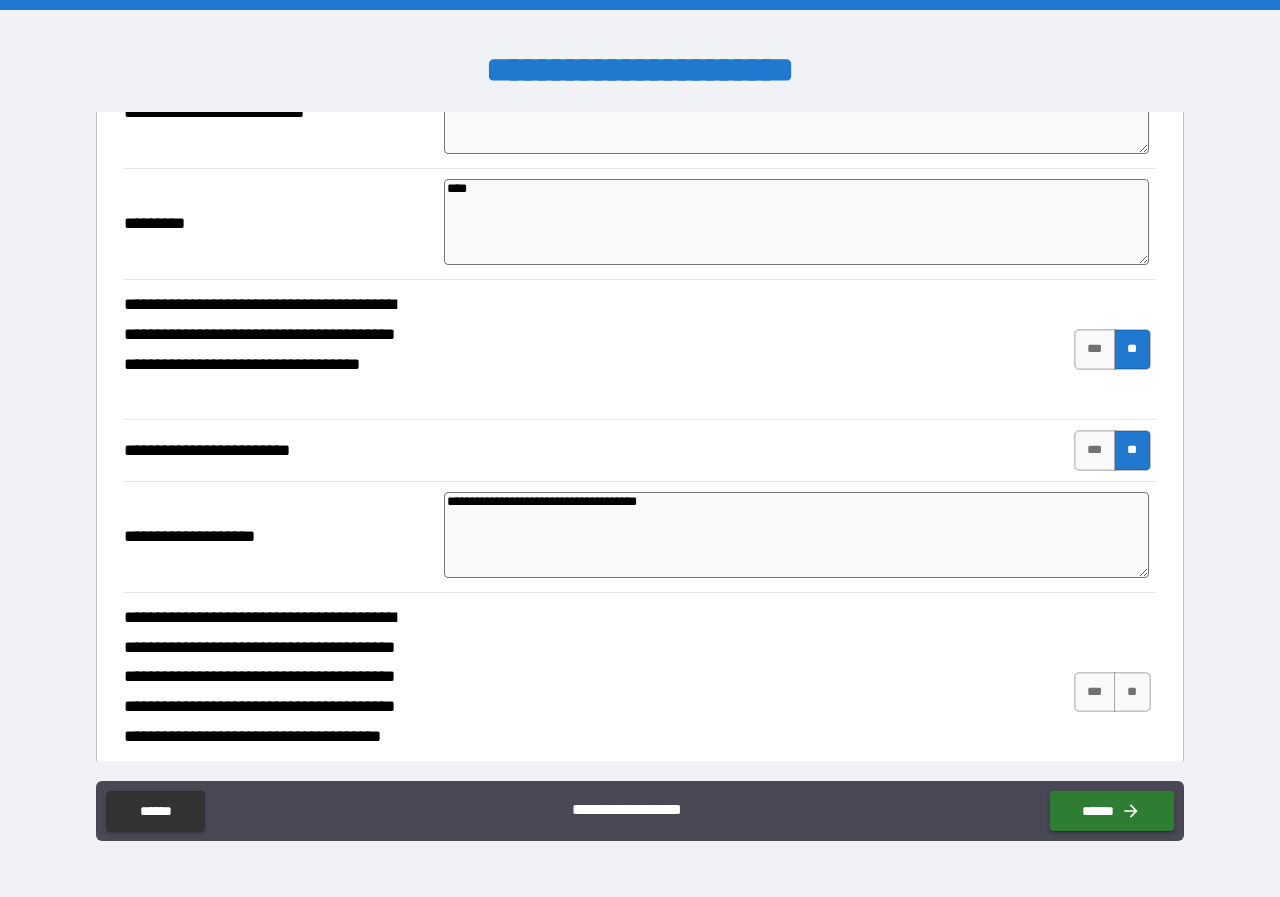 type on "*" 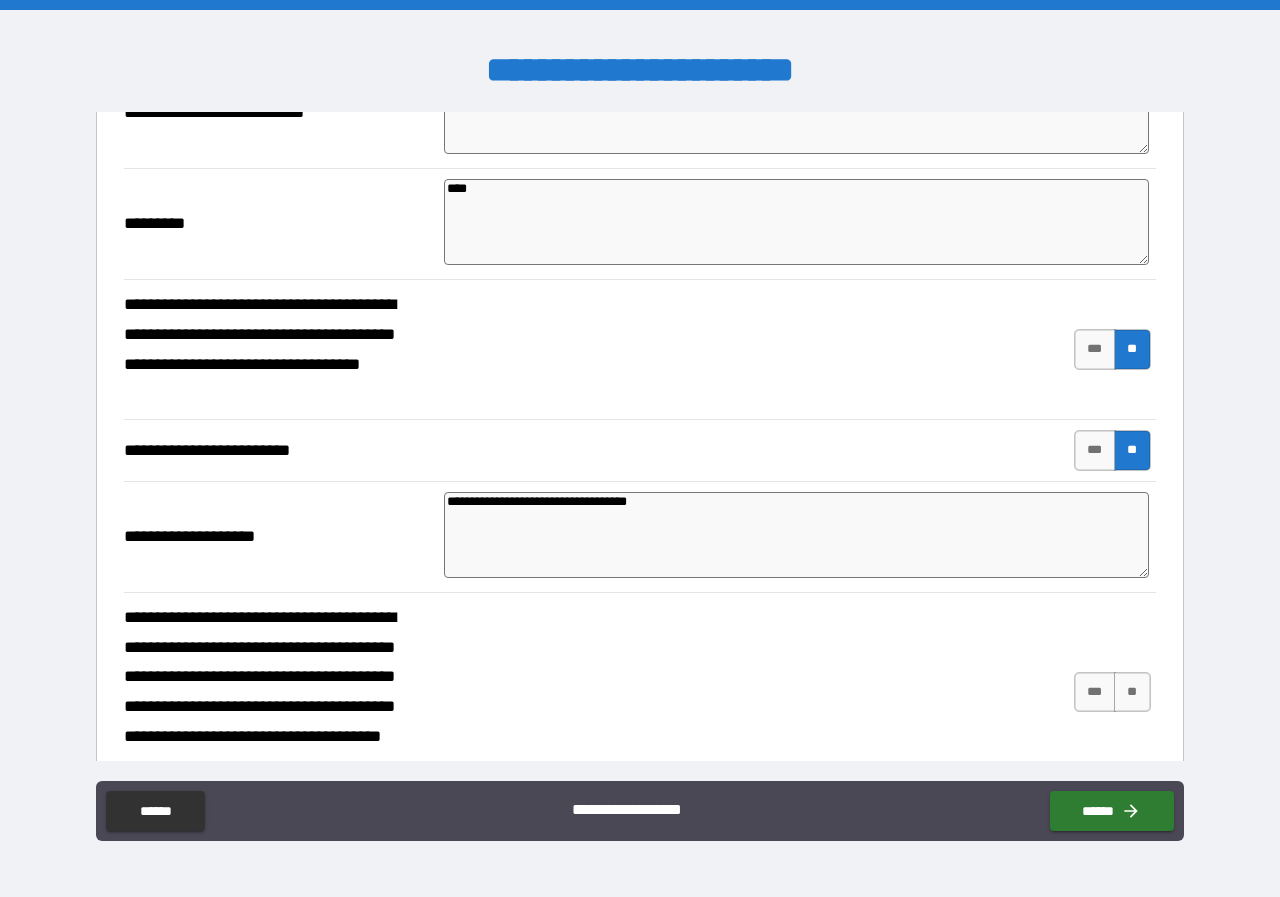 type on "**********" 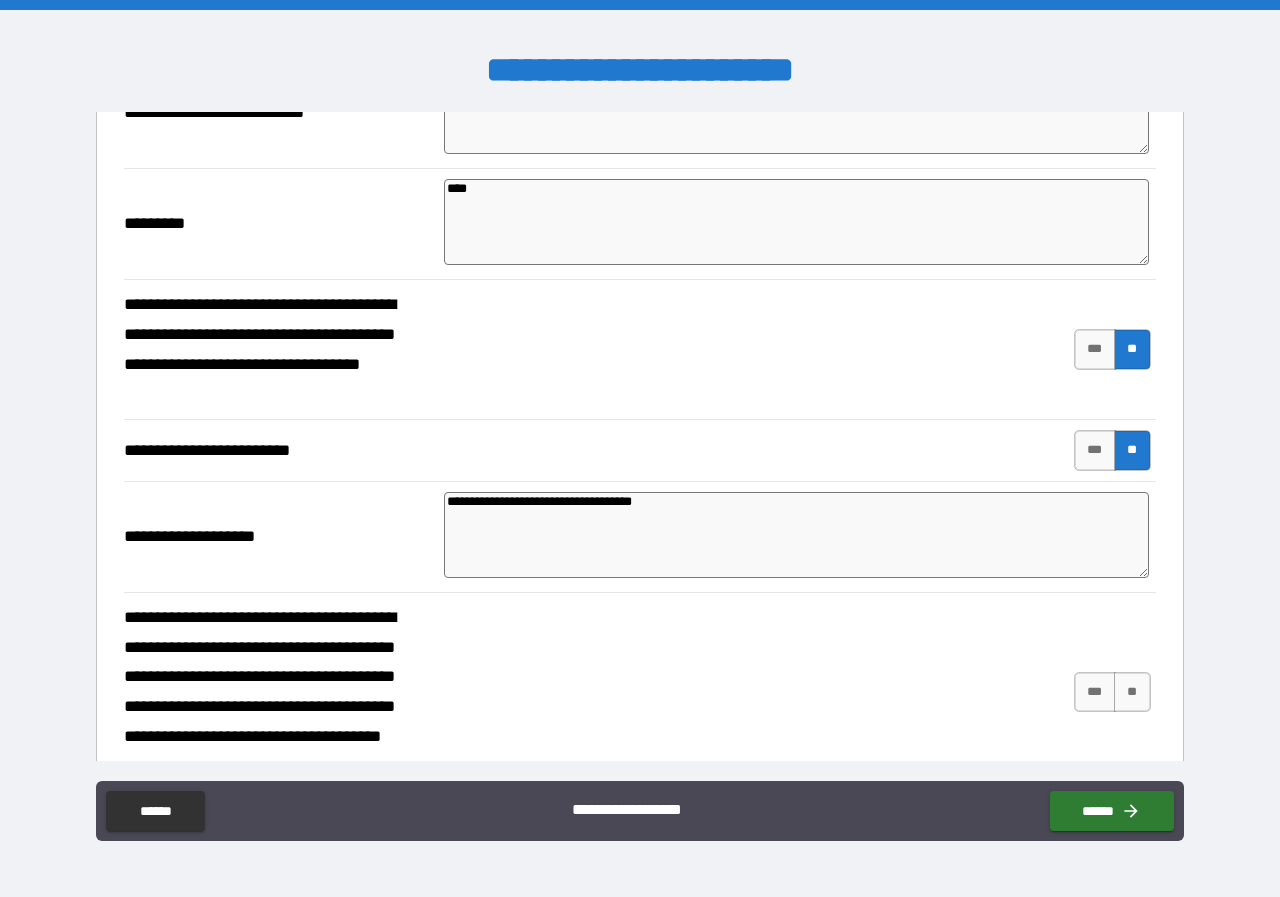 type on "*" 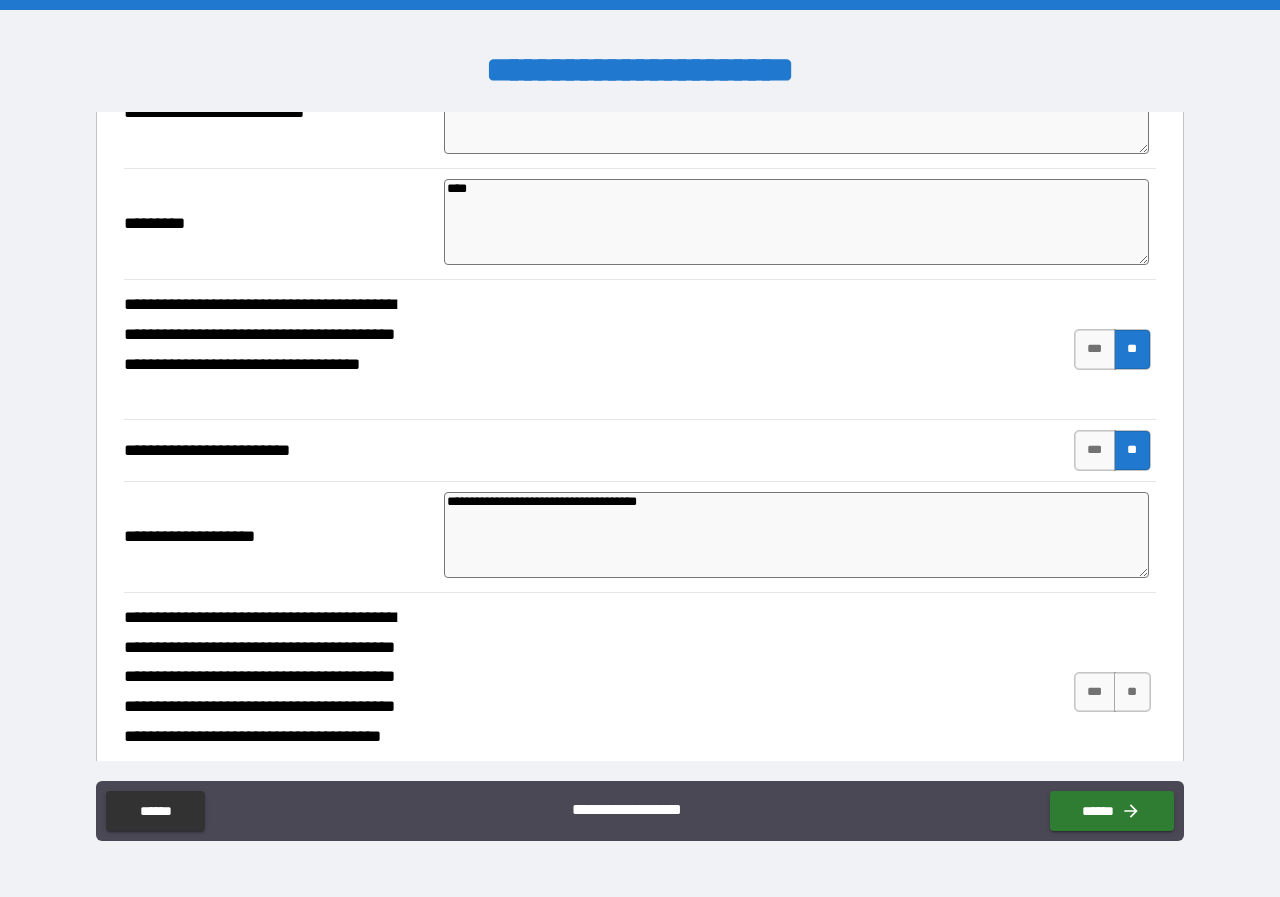 type on "**********" 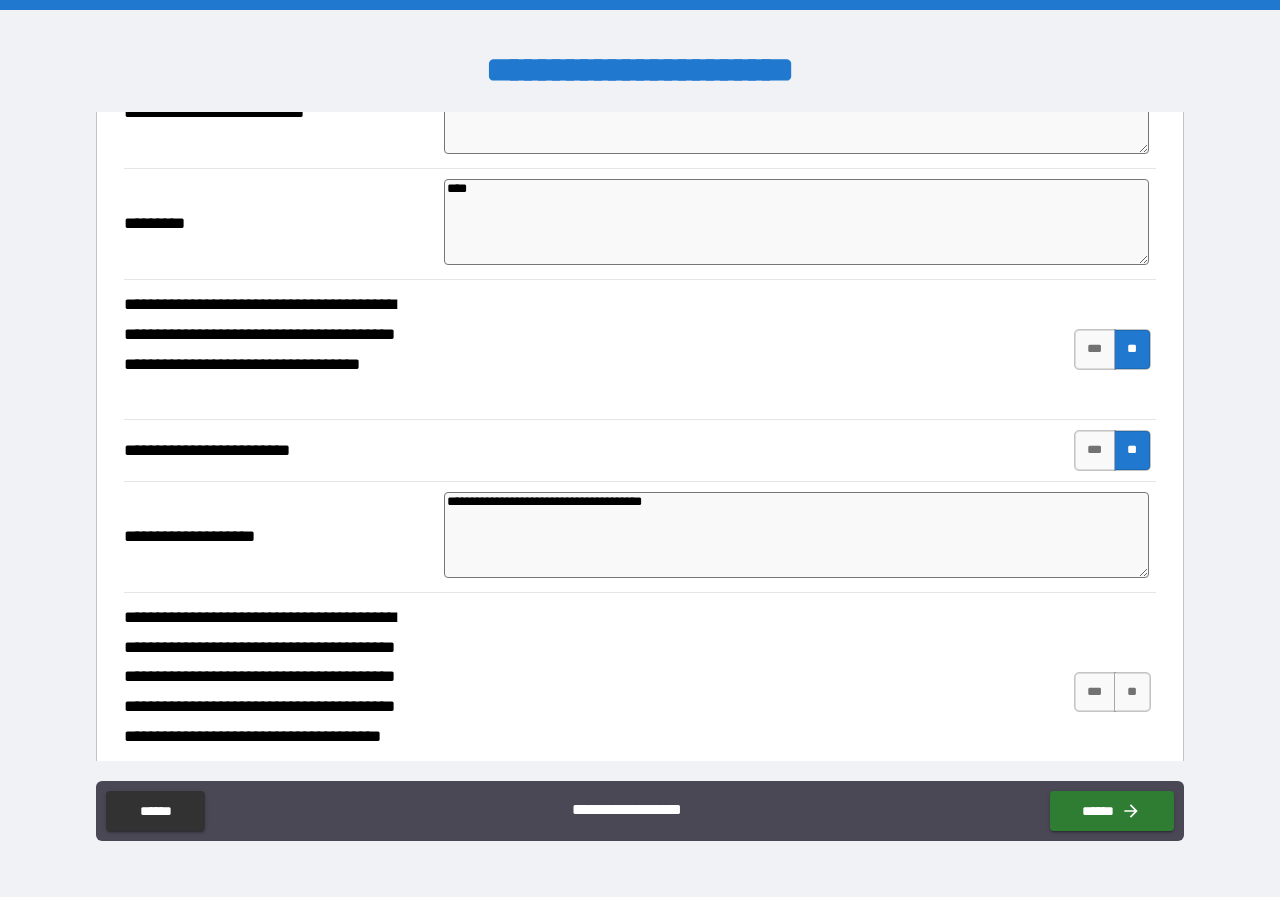 type on "*" 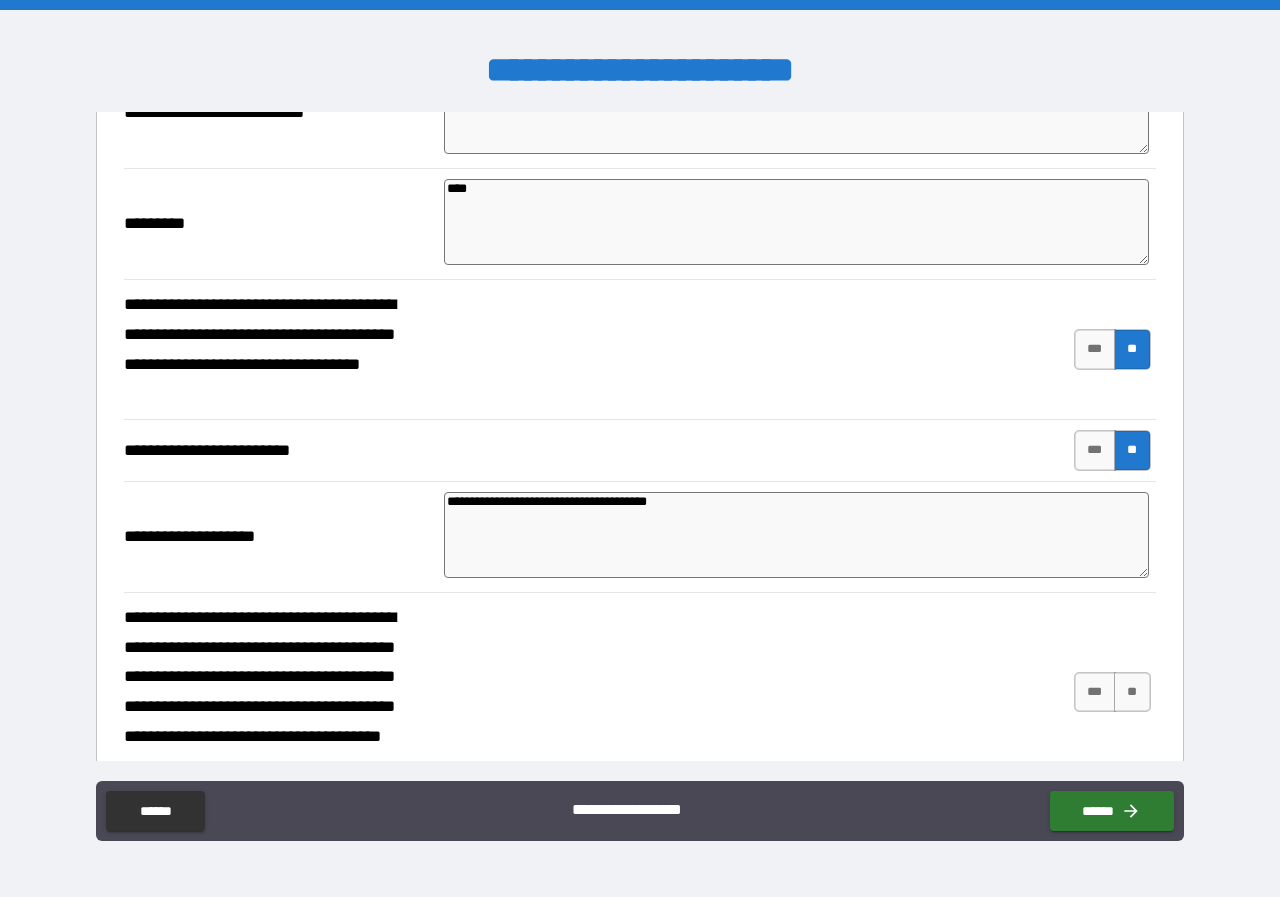 type on "*" 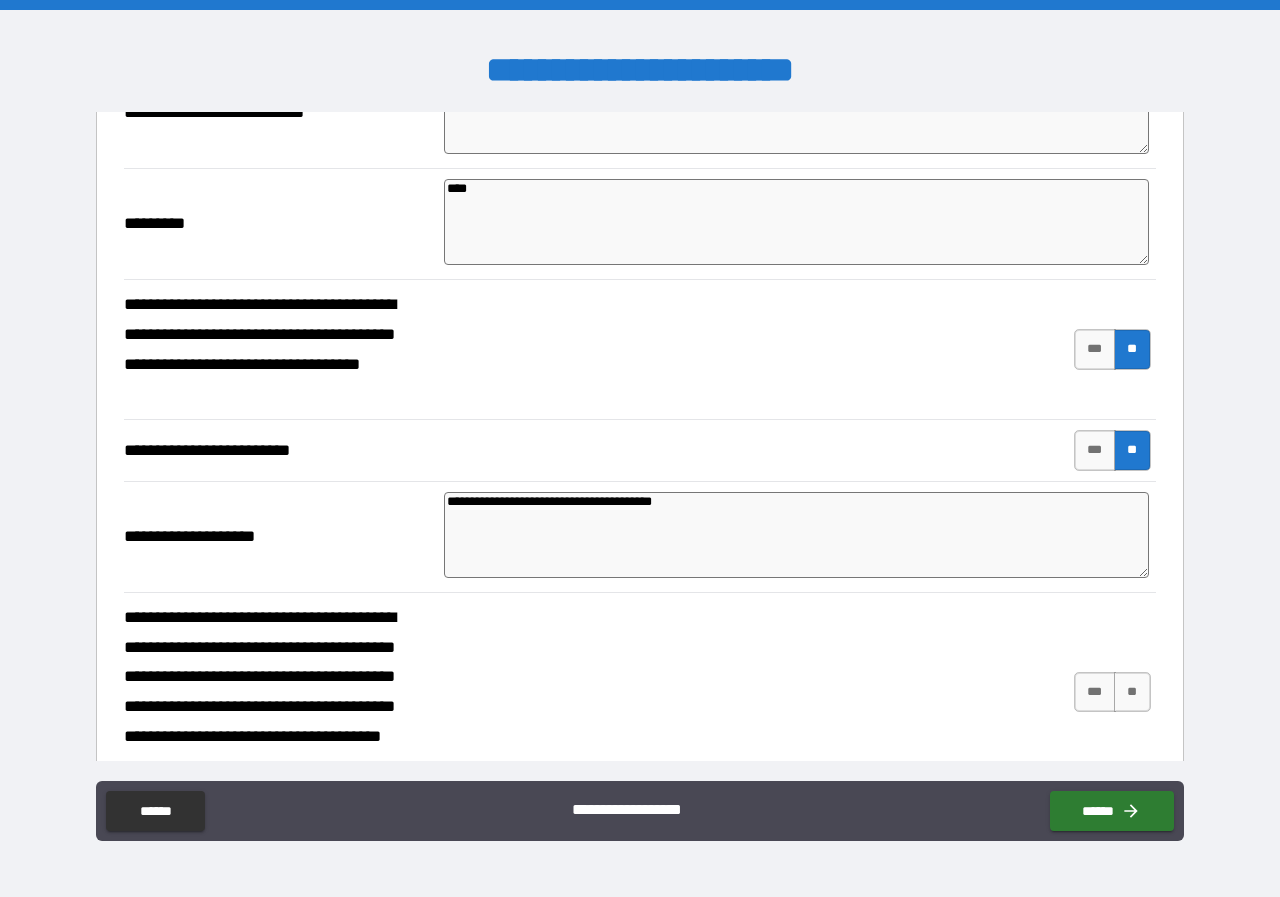 type on "**********" 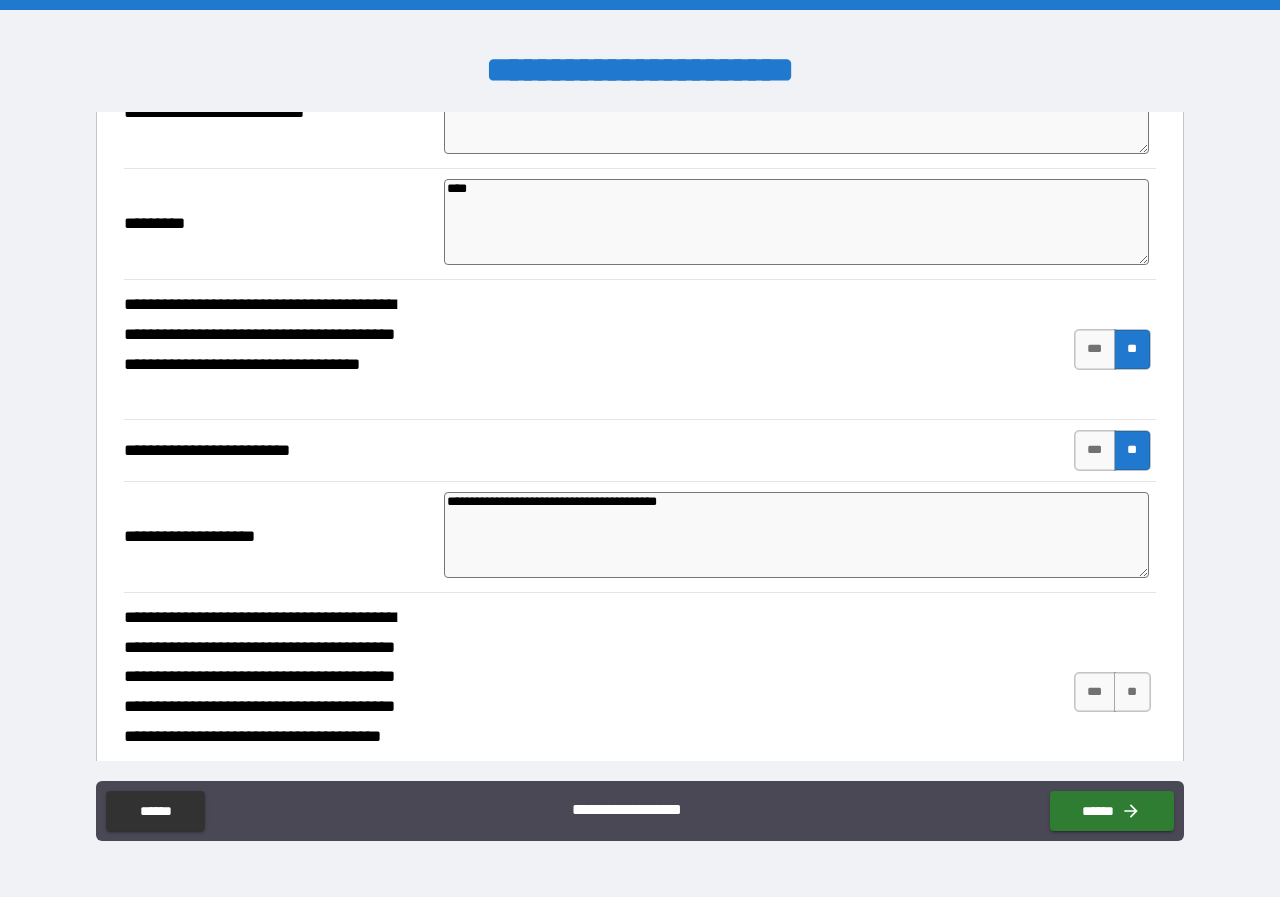 type on "*" 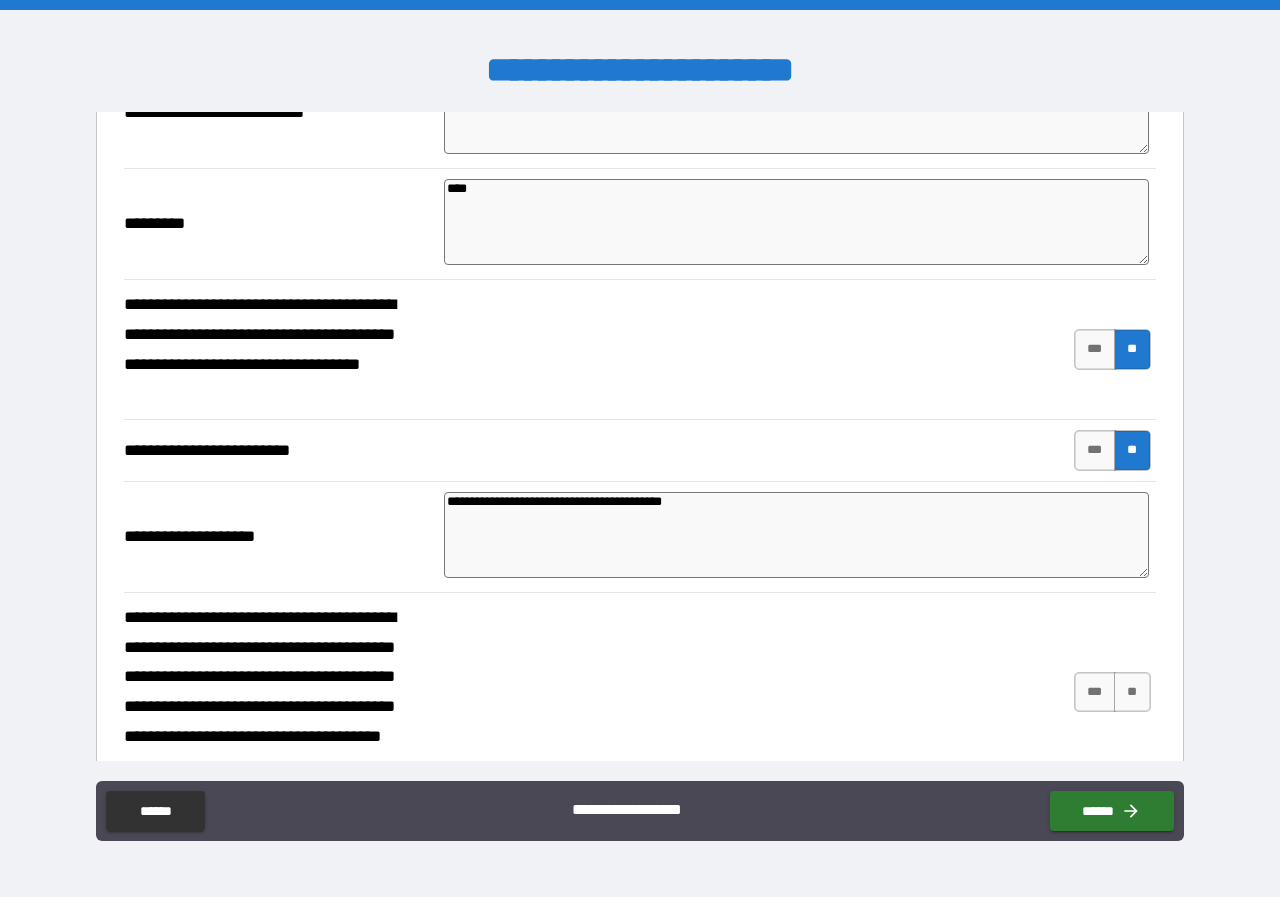 type on "**********" 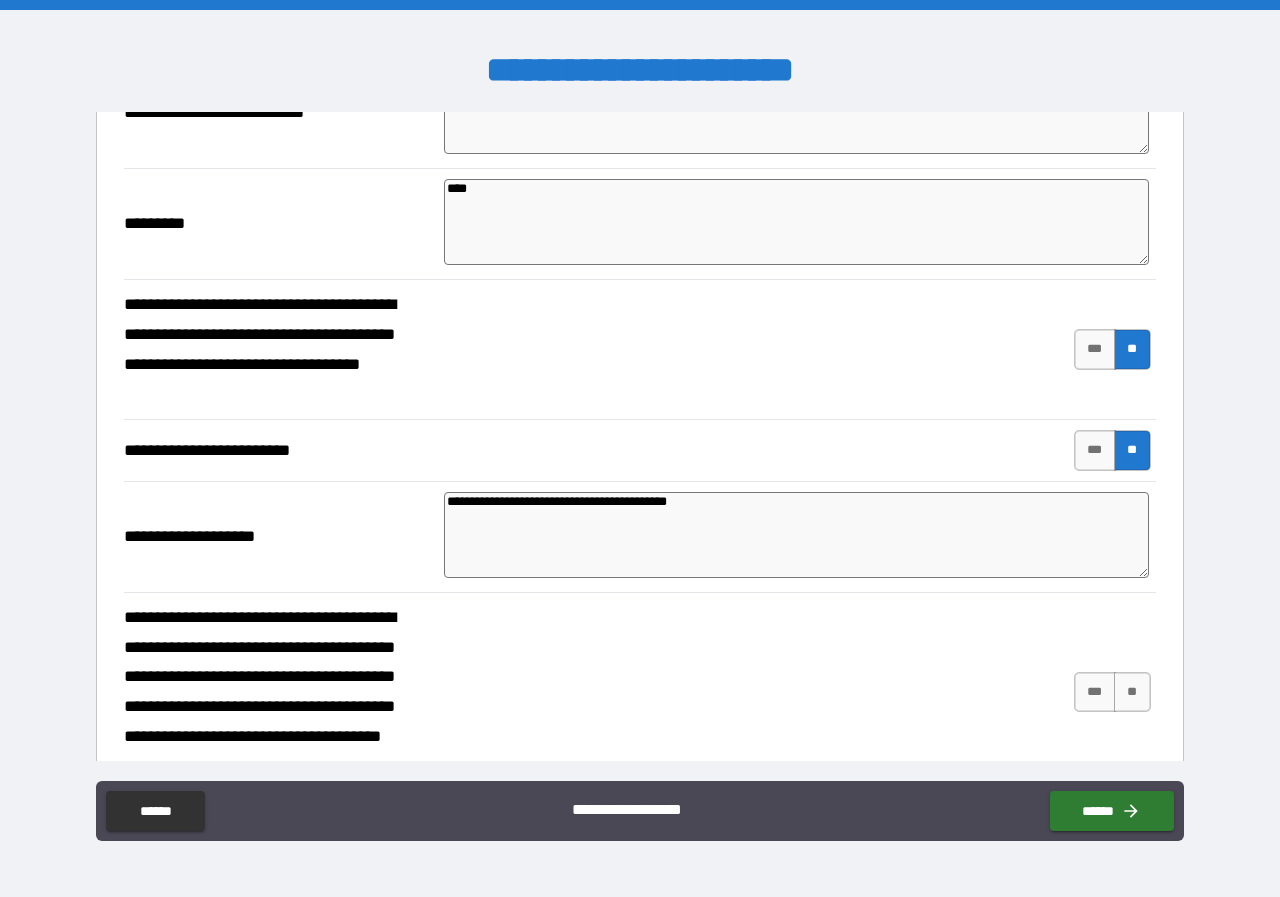 type on "*" 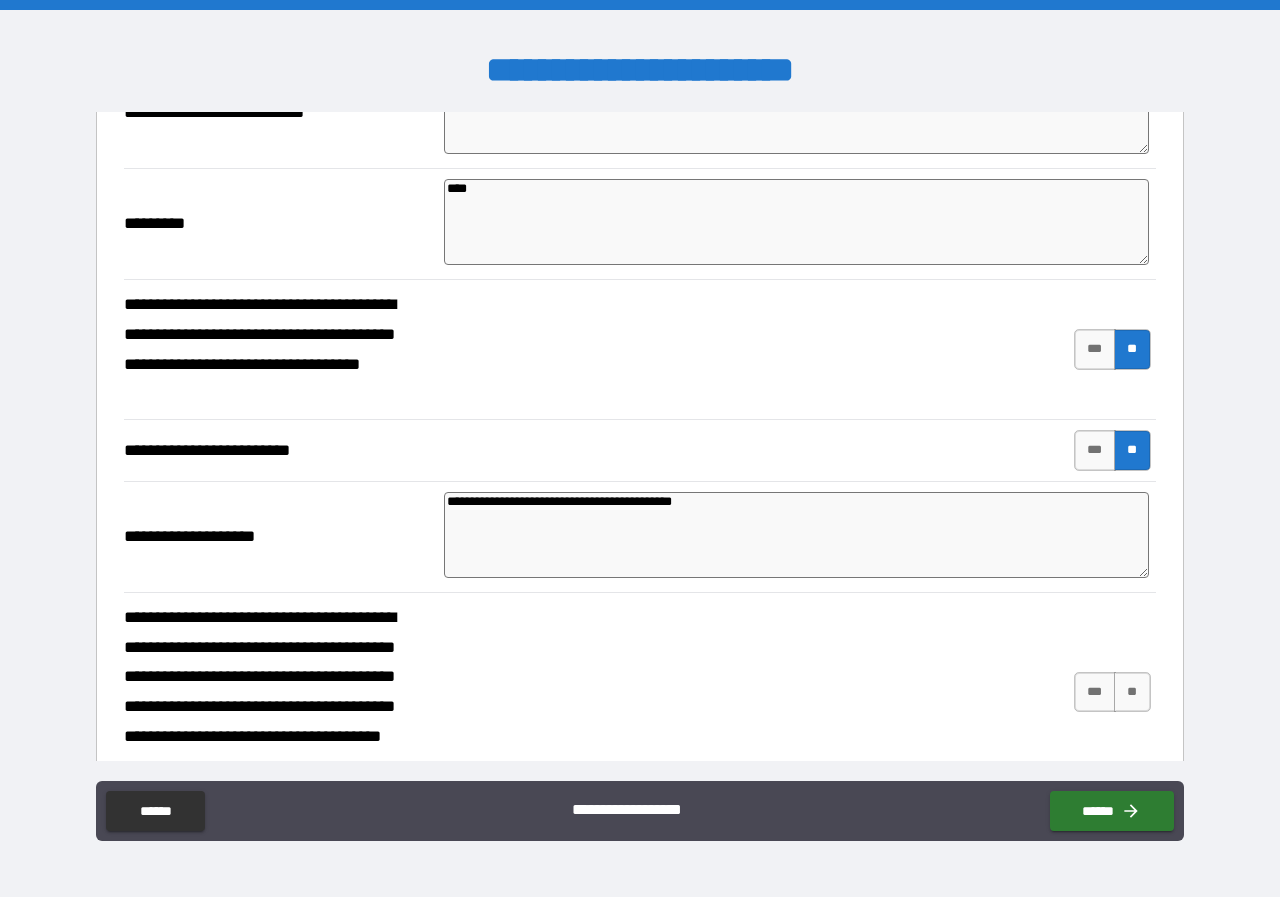 type on "*" 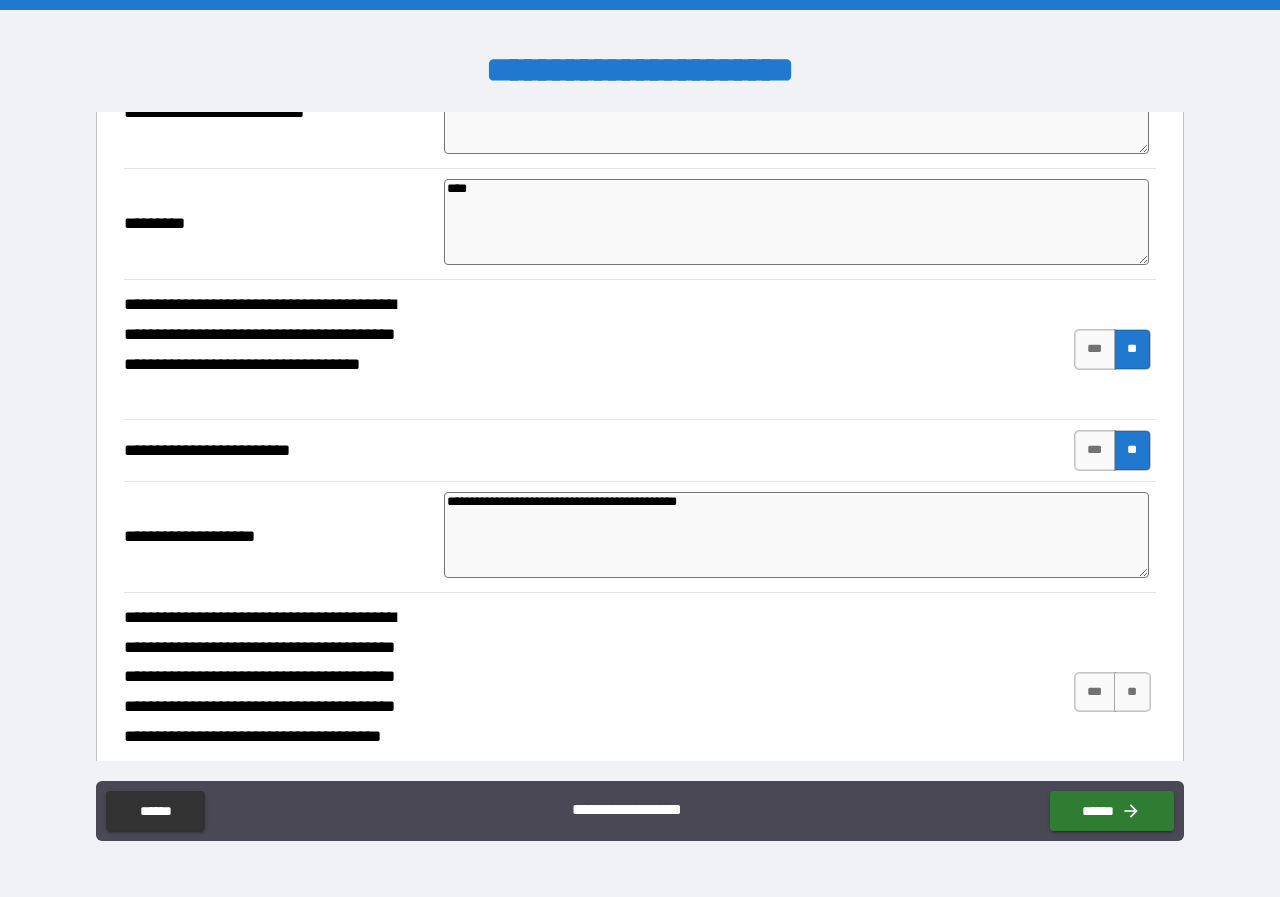 type on "**********" 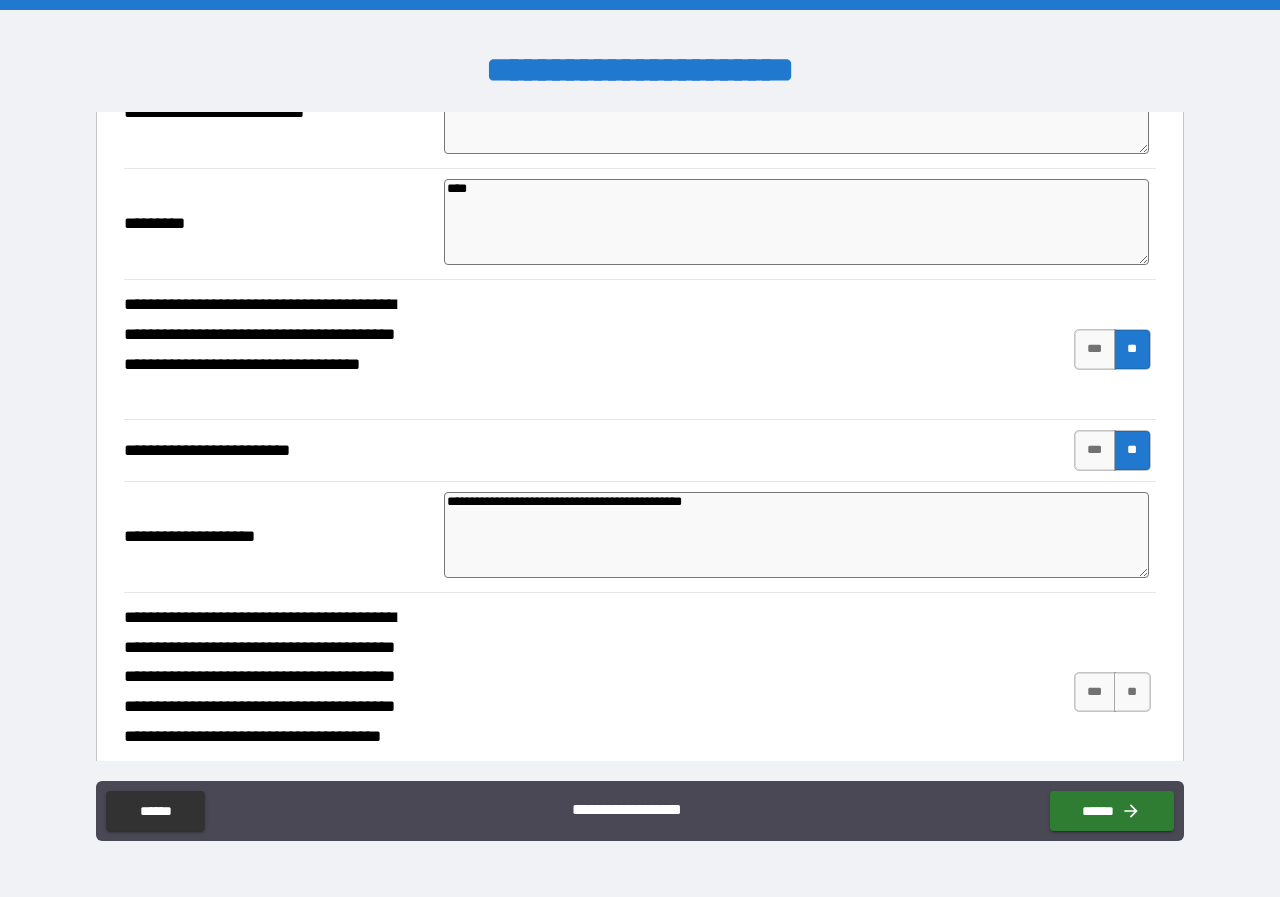 type on "*" 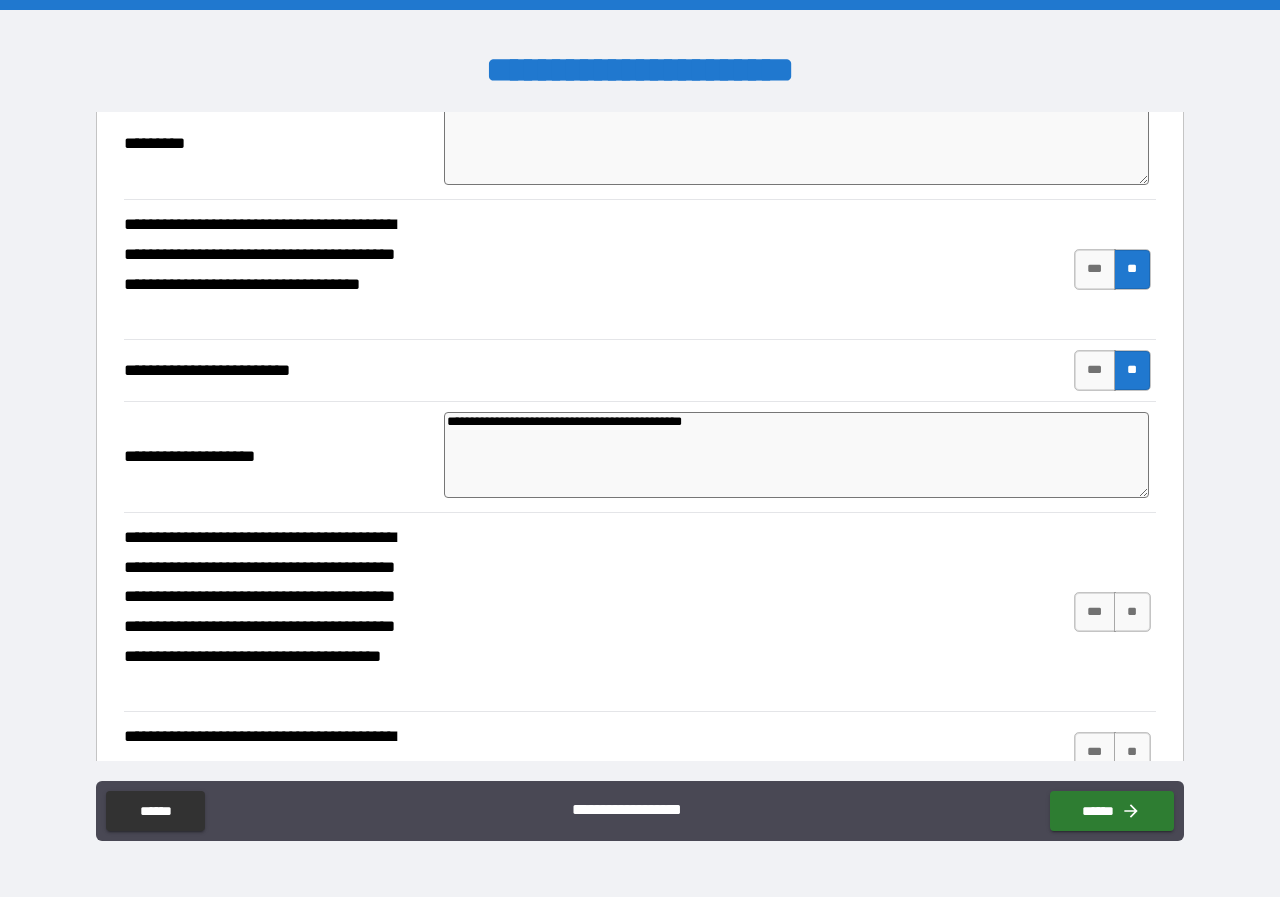 scroll, scrollTop: 300, scrollLeft: 0, axis: vertical 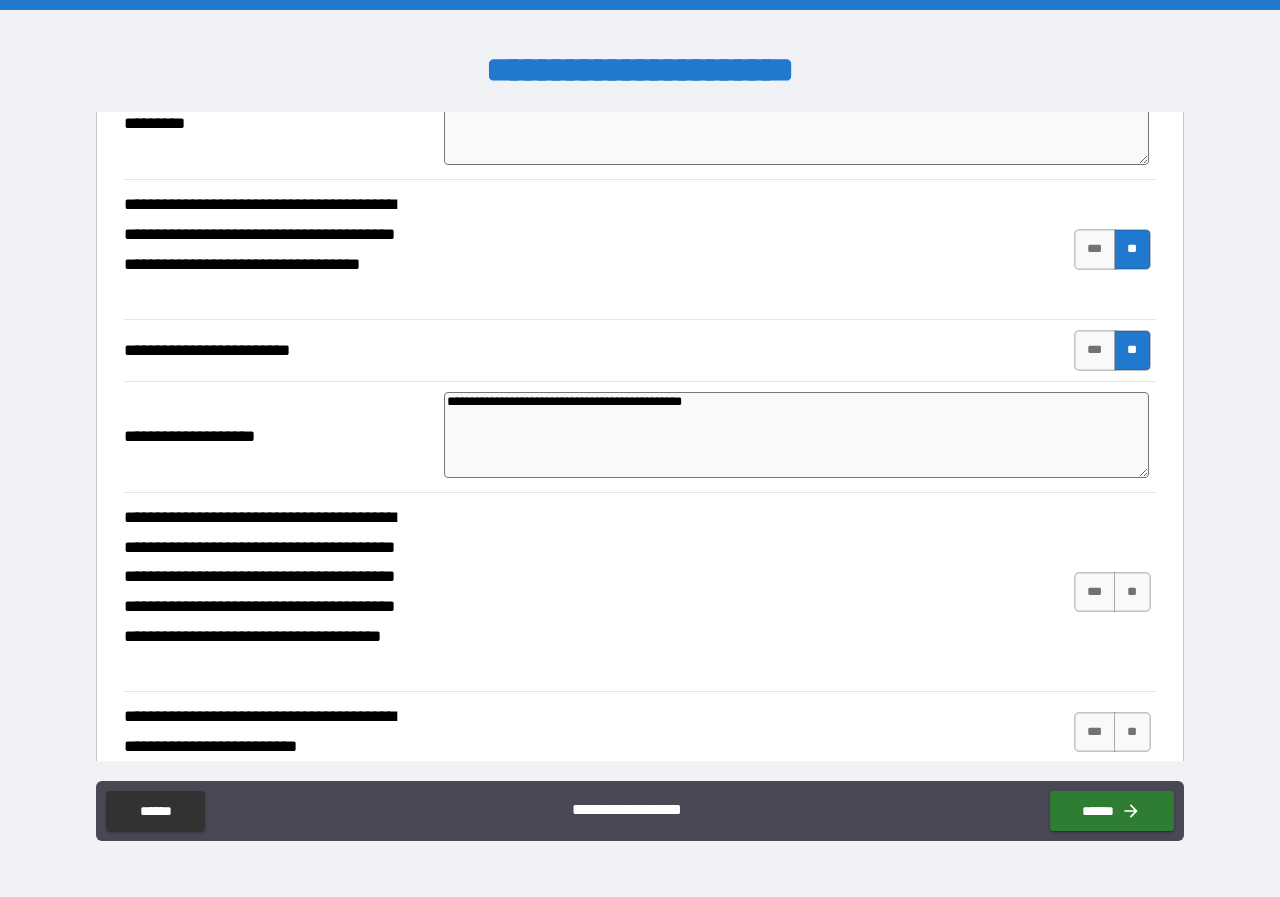 click on "[FIRST] [LAST]" at bounding box center (640, 592) 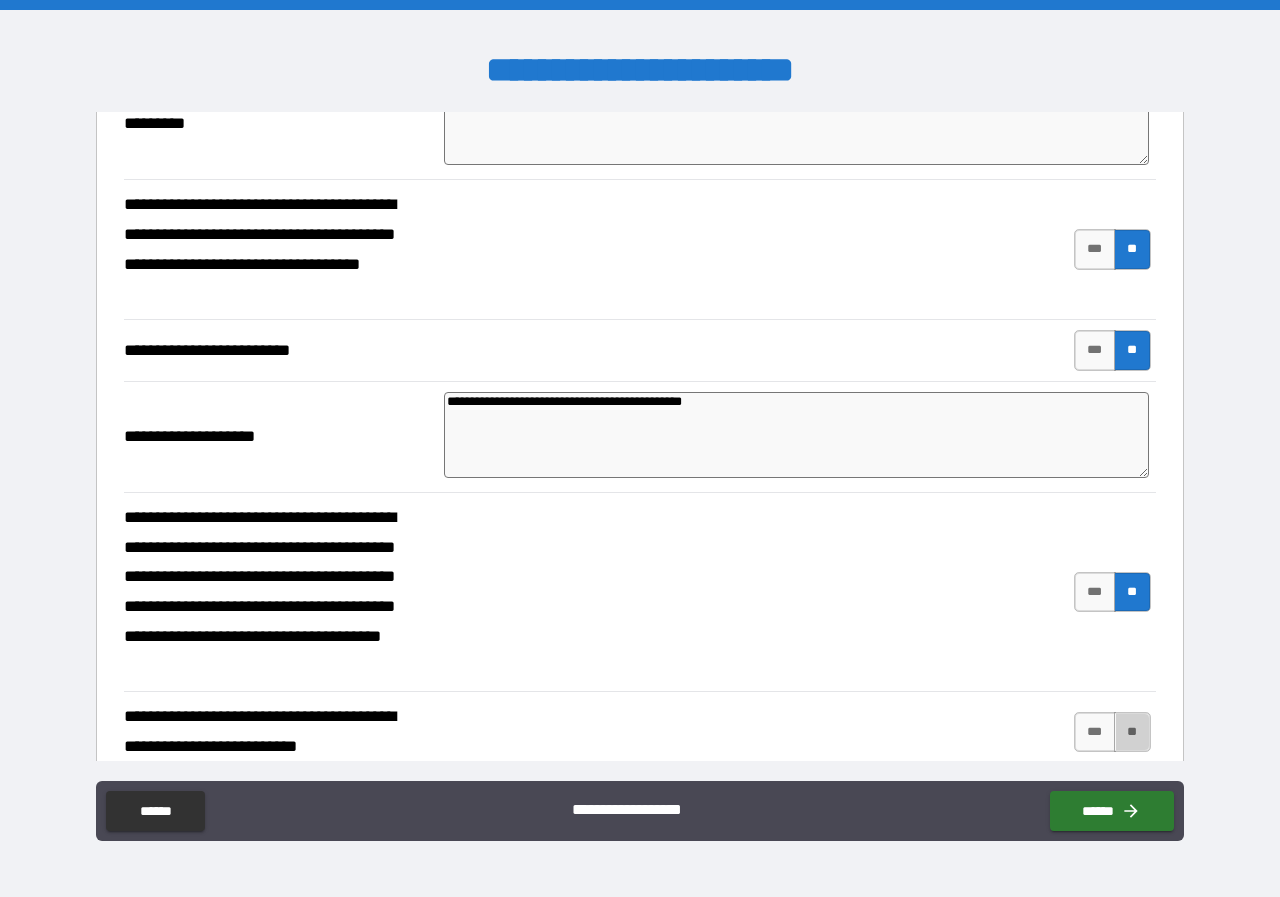 drag, startPoint x: 1115, startPoint y: 742, endPoint x: 1048, endPoint y: 733, distance: 67.601776 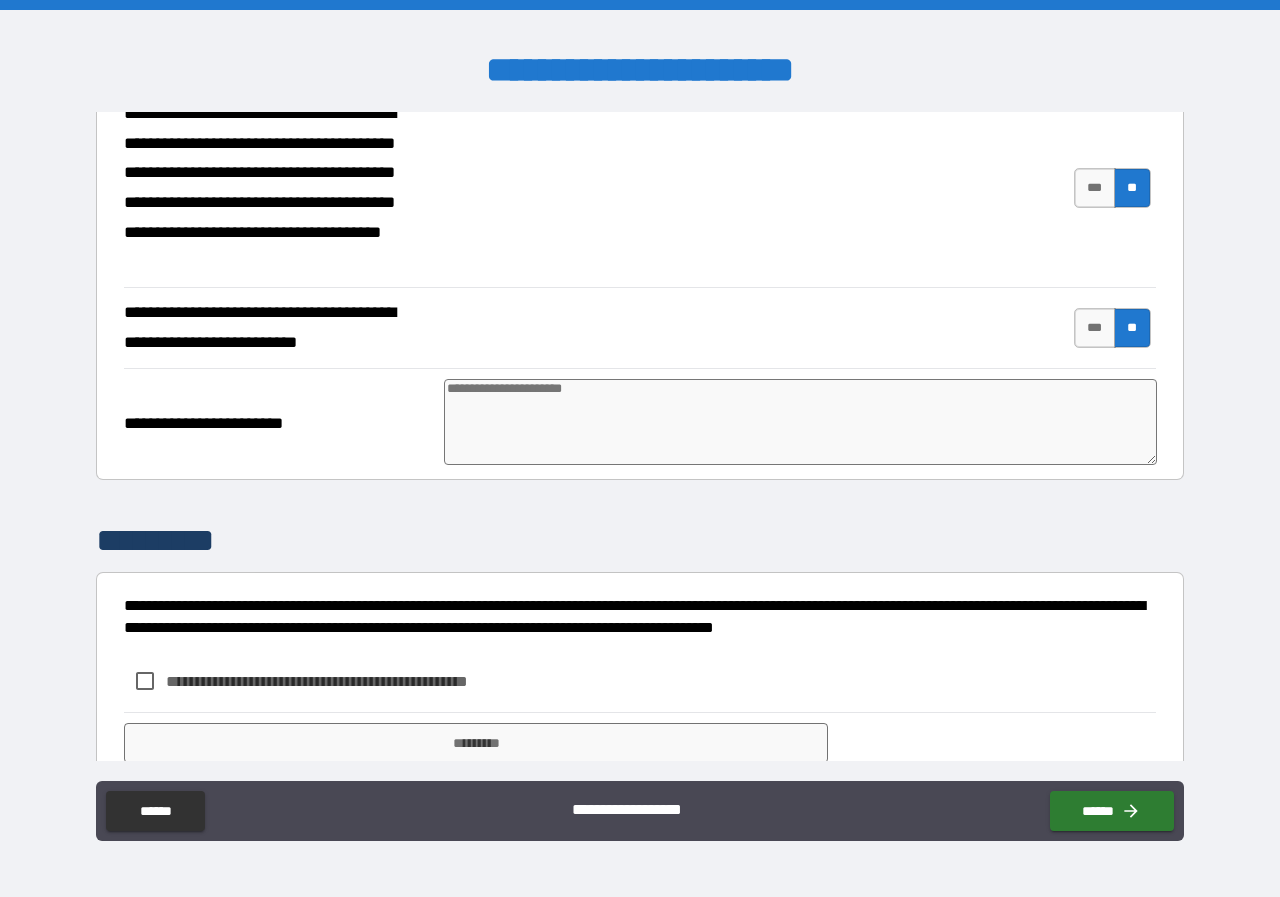 scroll, scrollTop: 777, scrollLeft: 0, axis: vertical 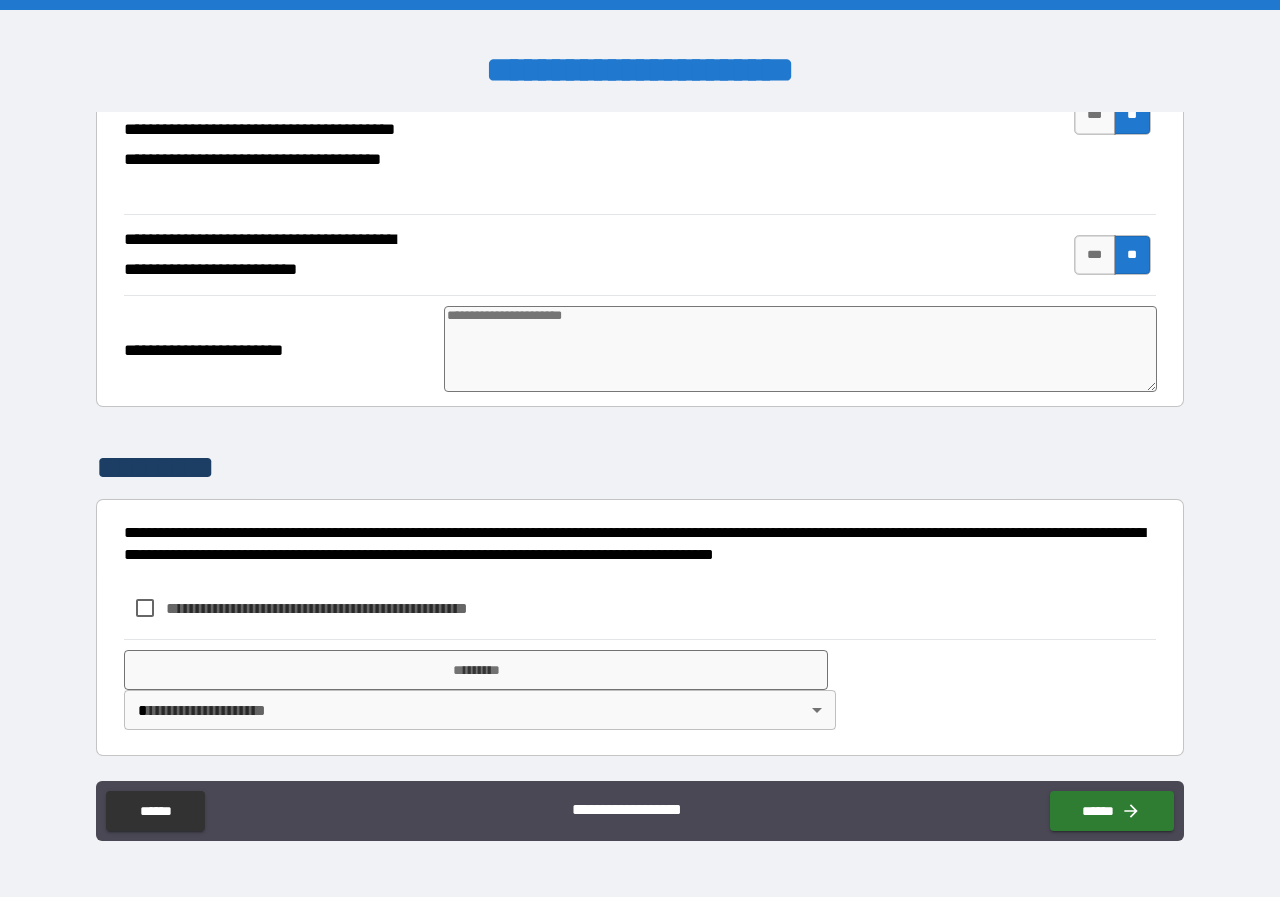 click at bounding box center [800, 349] 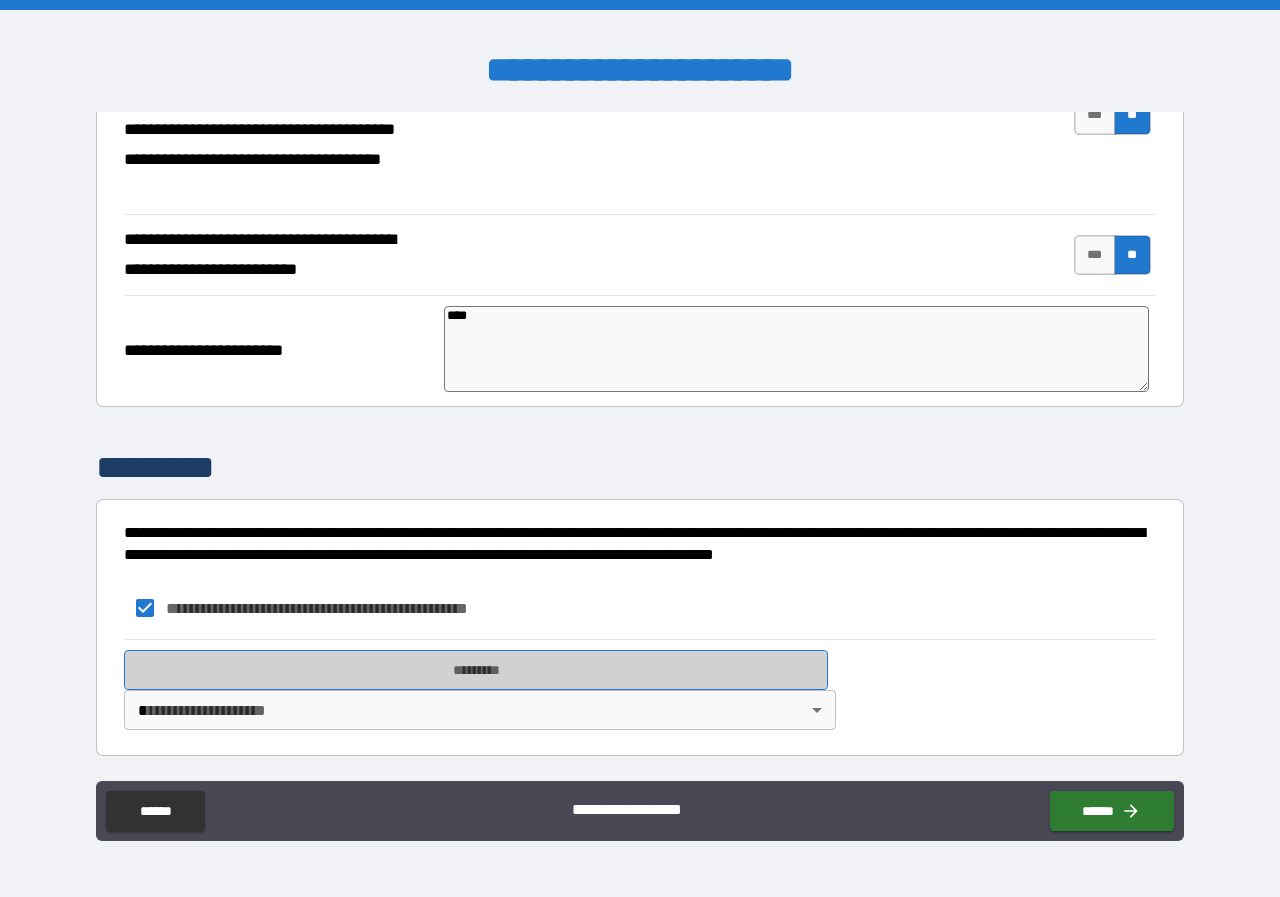 click on "*********" at bounding box center (476, 670) 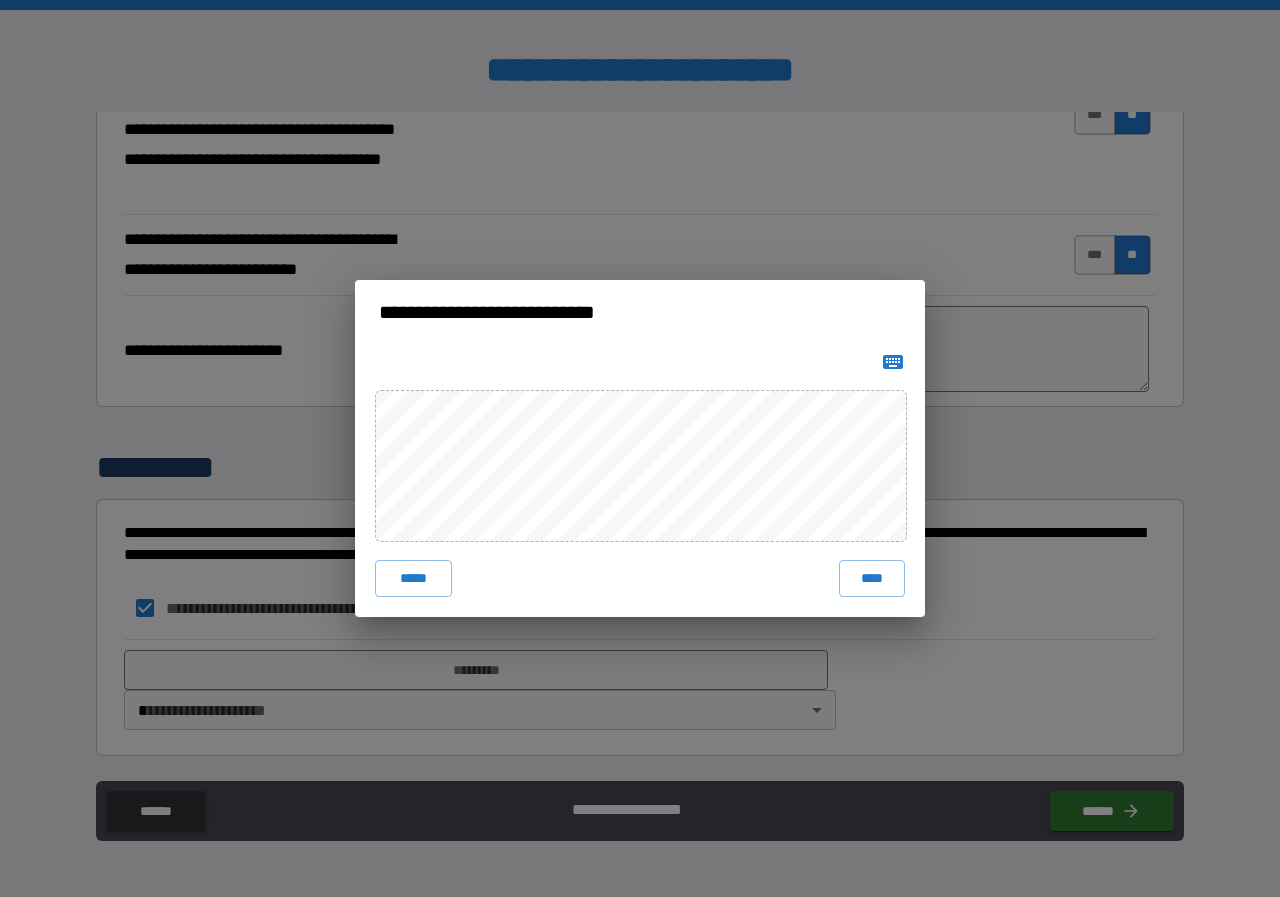 click on "****" at bounding box center [872, 578] 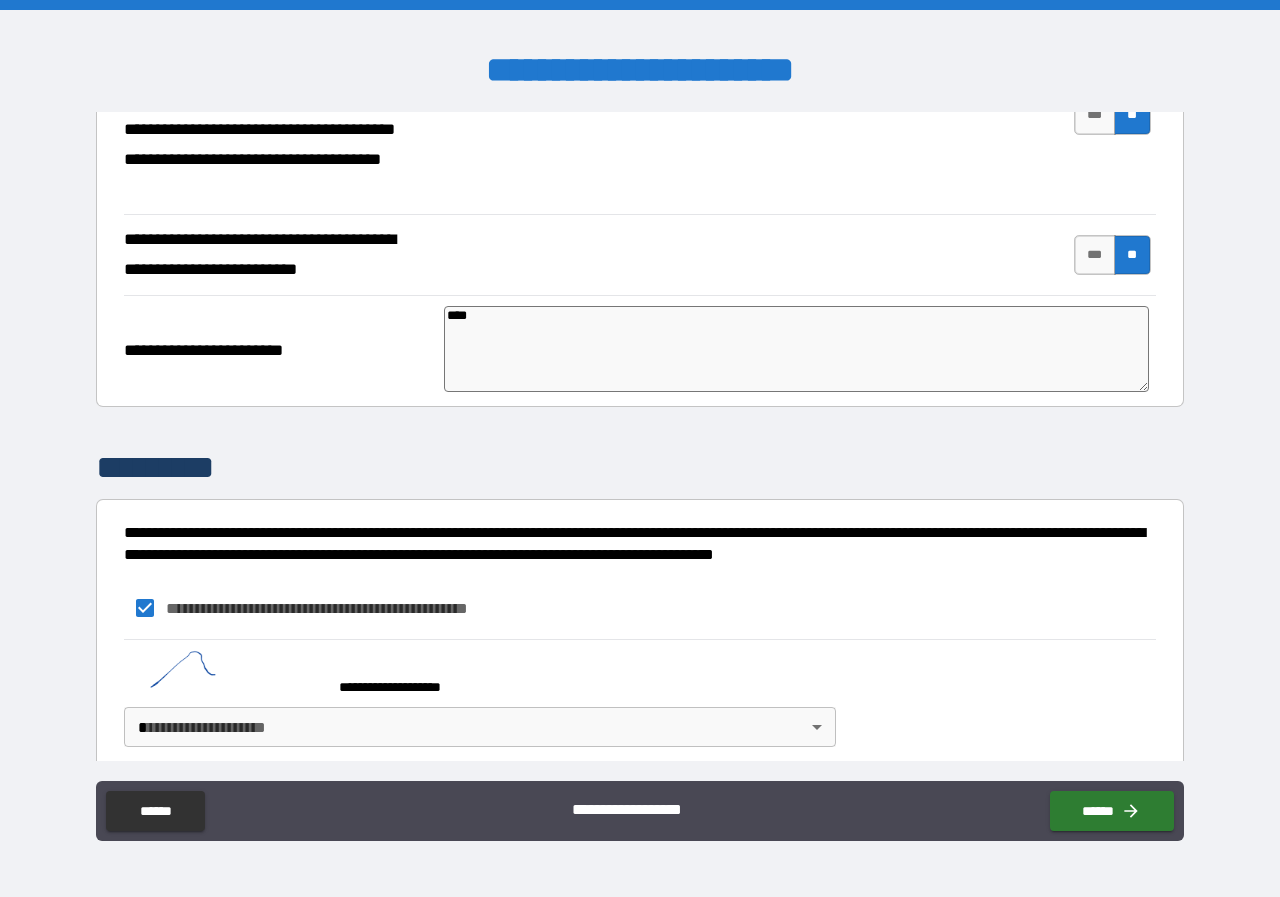 click on "[FIRST] [LAST] [STREET] [CITY] [STATE] [ZIP] [COUNTRY] [PHONE] [EMAIL] [DOB] [GENDER] [NATIONALITY] [PASSPORT] [DRIVERSLICENSE] [CREDITCARD] [SSN]" at bounding box center [640, 448] 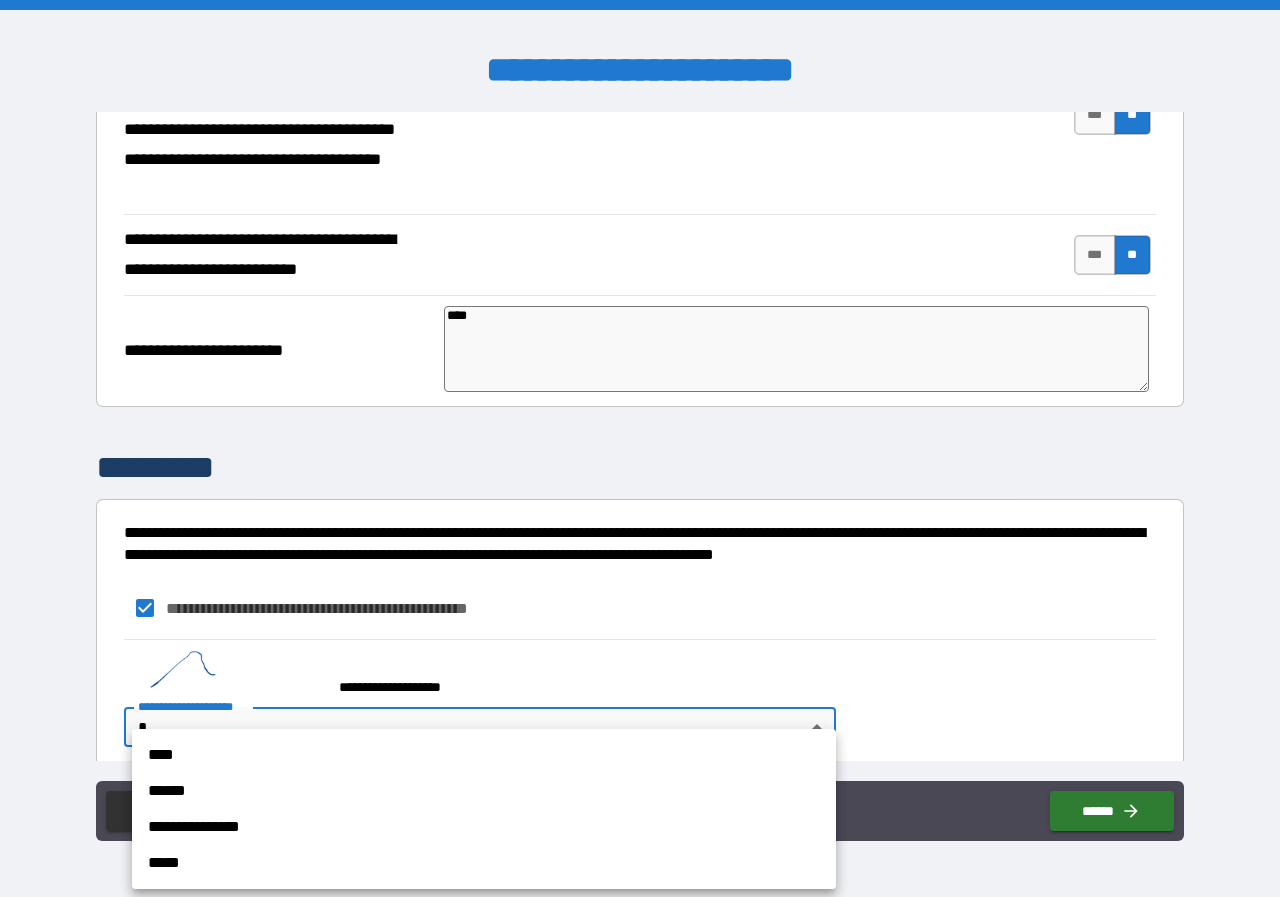 drag, startPoint x: 246, startPoint y: 863, endPoint x: 342, endPoint y: 850, distance: 96.87621 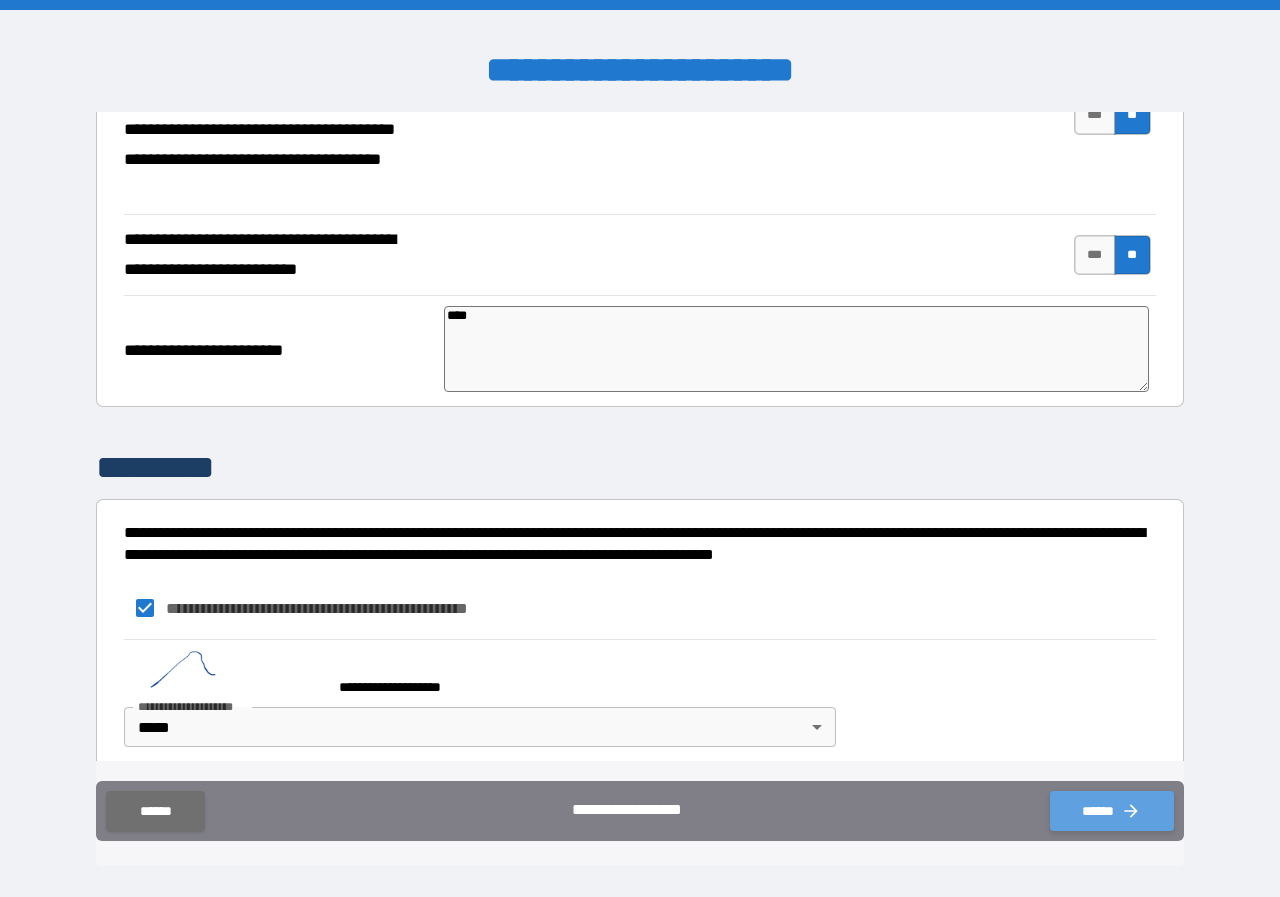click on "******" at bounding box center [1112, 811] 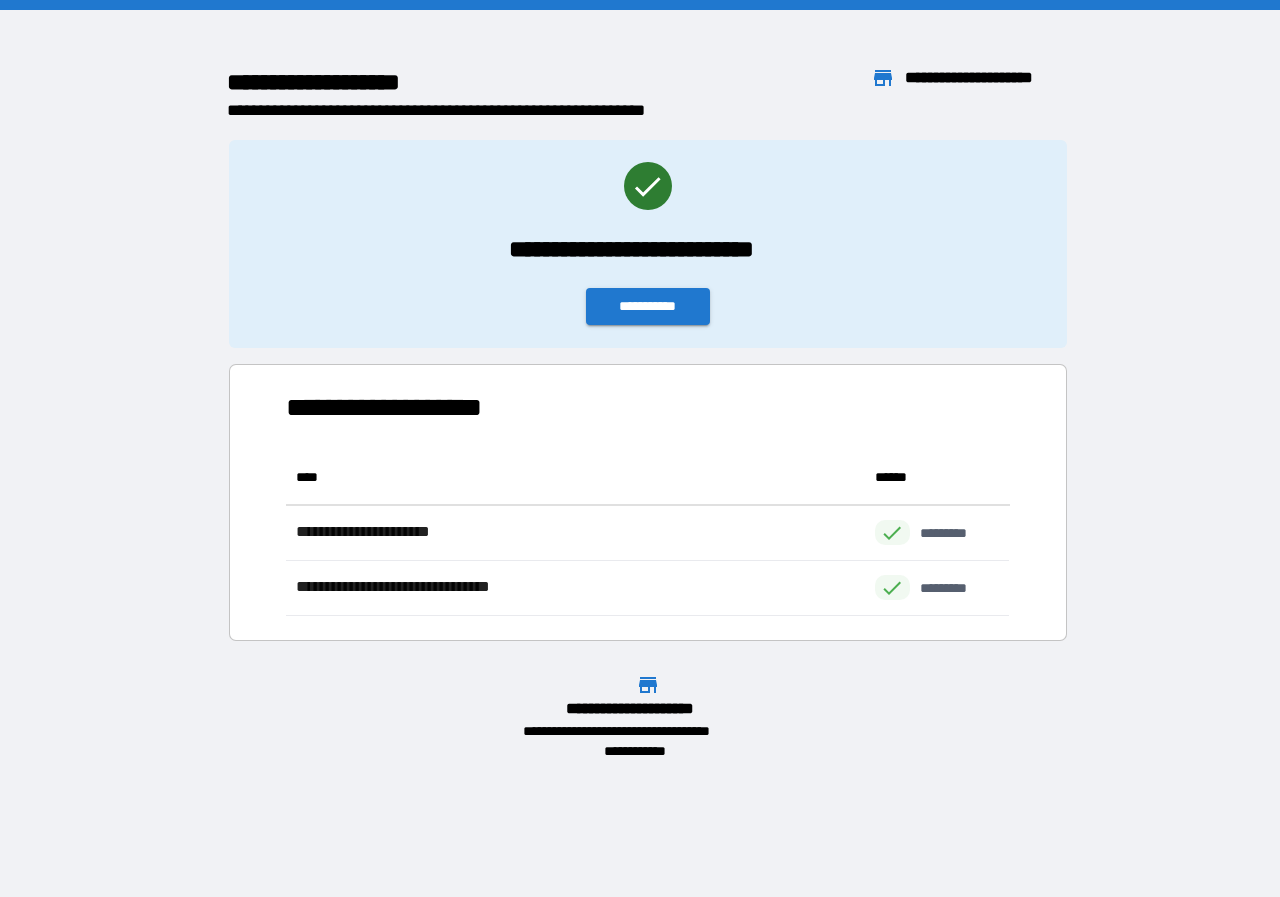 scroll, scrollTop: 16, scrollLeft: 16, axis: both 